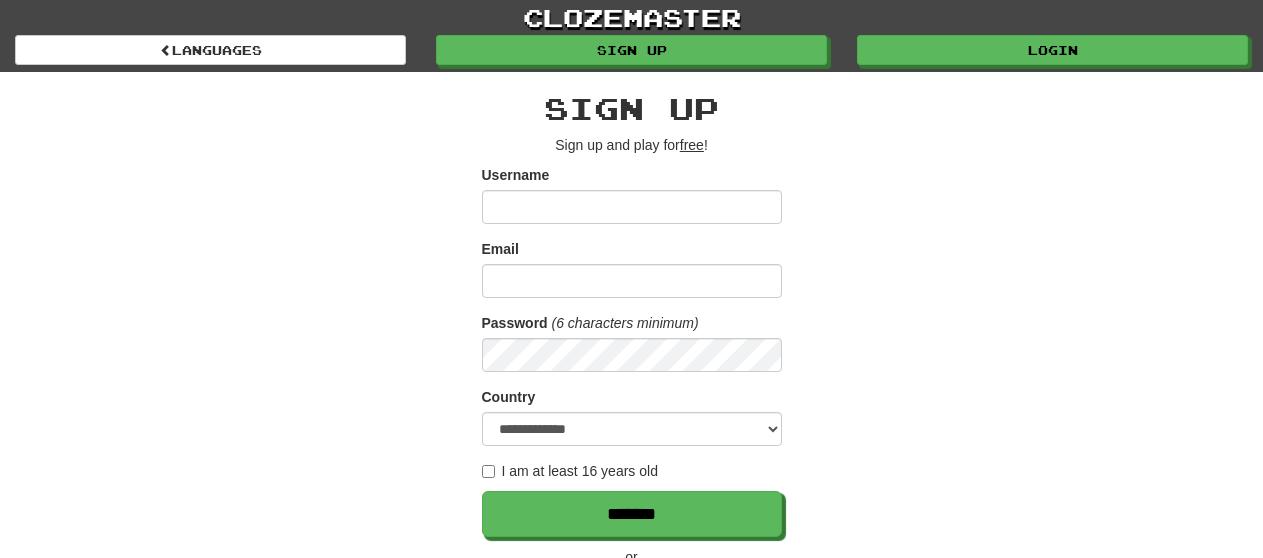 scroll, scrollTop: 0, scrollLeft: 0, axis: both 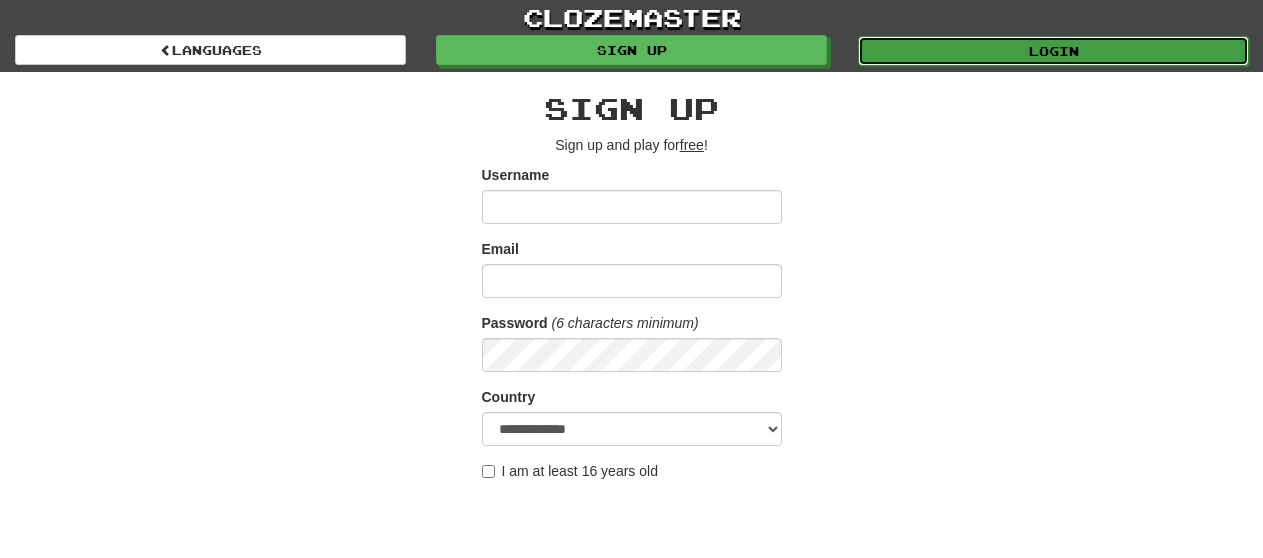 click on "Login" at bounding box center (1053, 51) 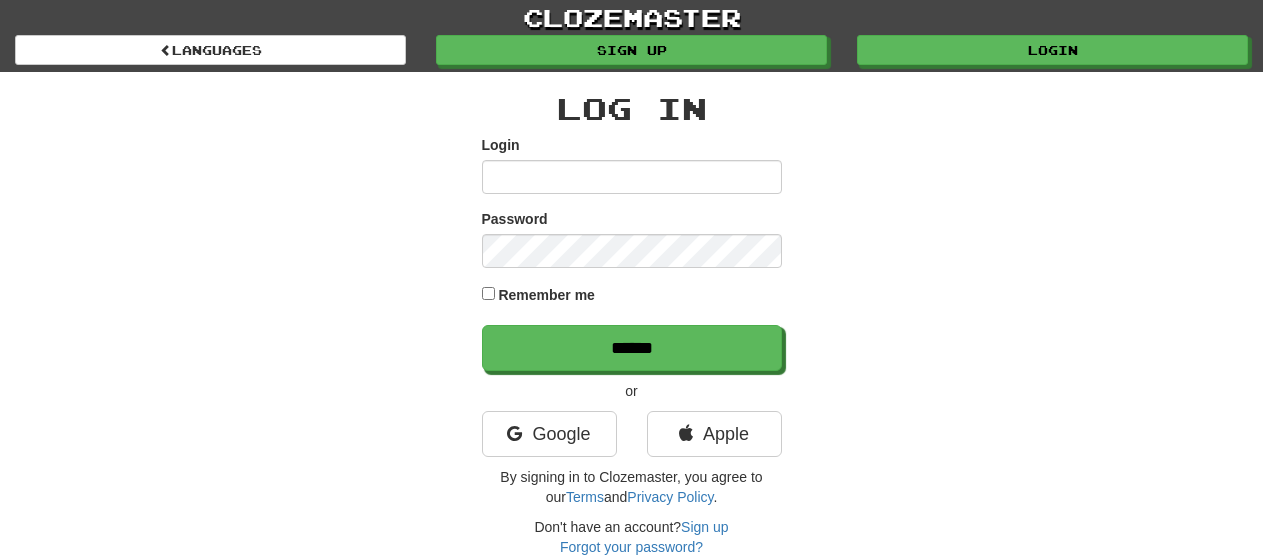 scroll, scrollTop: 0, scrollLeft: 0, axis: both 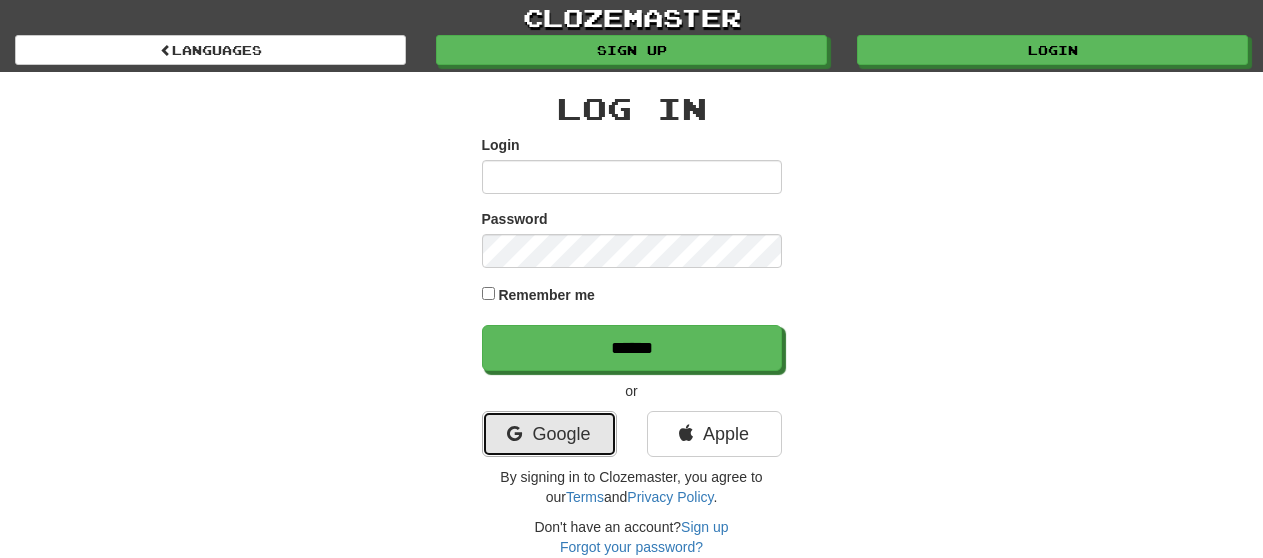 click on "Google" at bounding box center (549, 434) 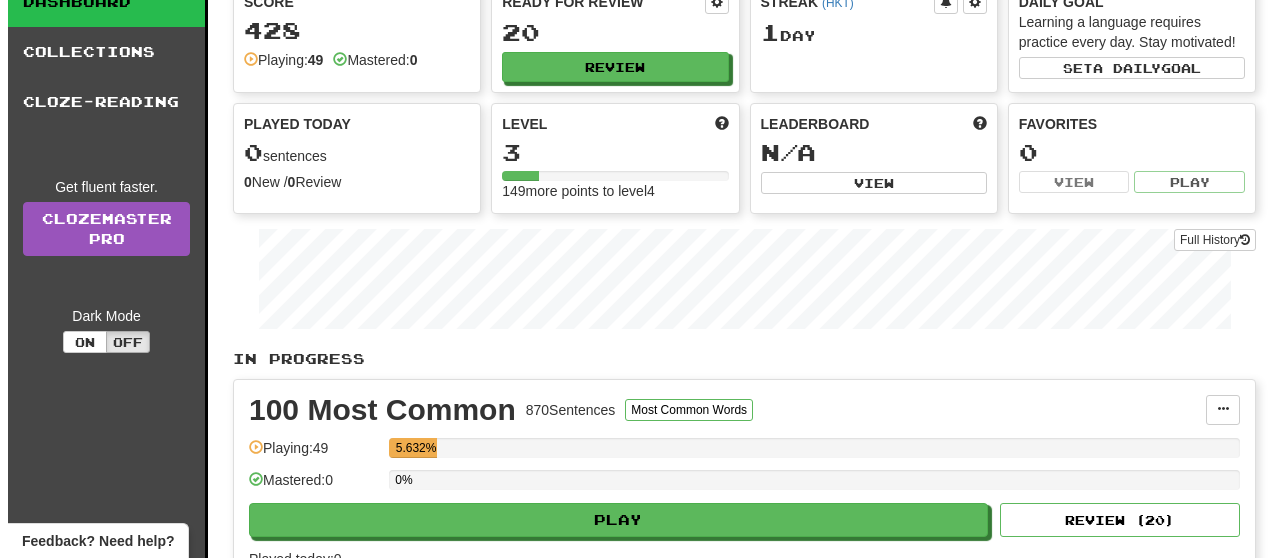 scroll, scrollTop: 200, scrollLeft: 0, axis: vertical 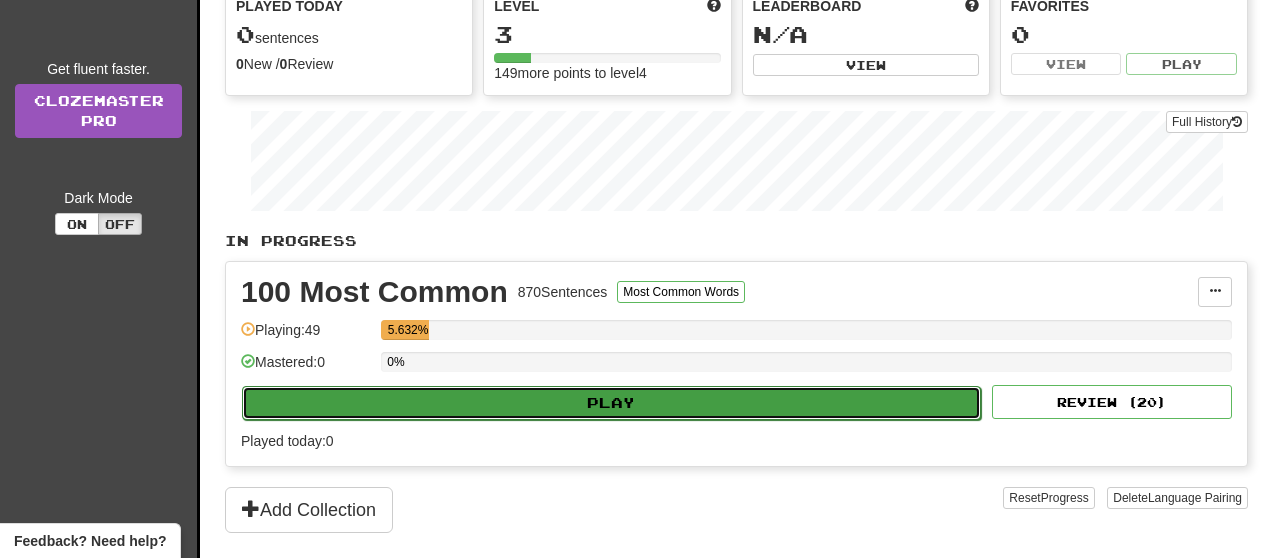 click on "Play" at bounding box center (611, 403) 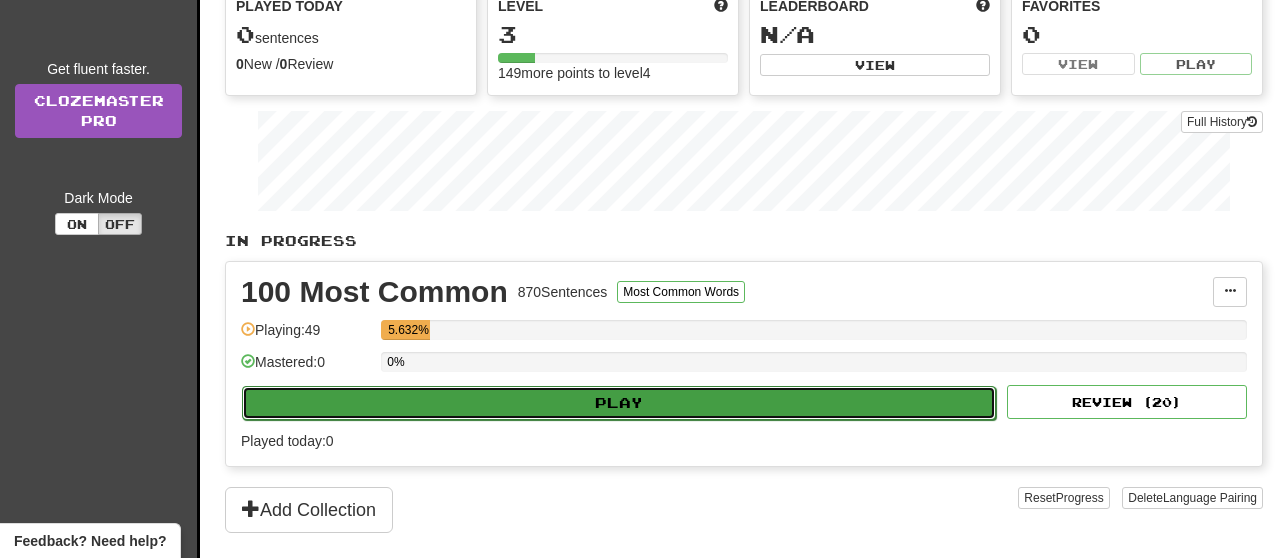 select on "**" 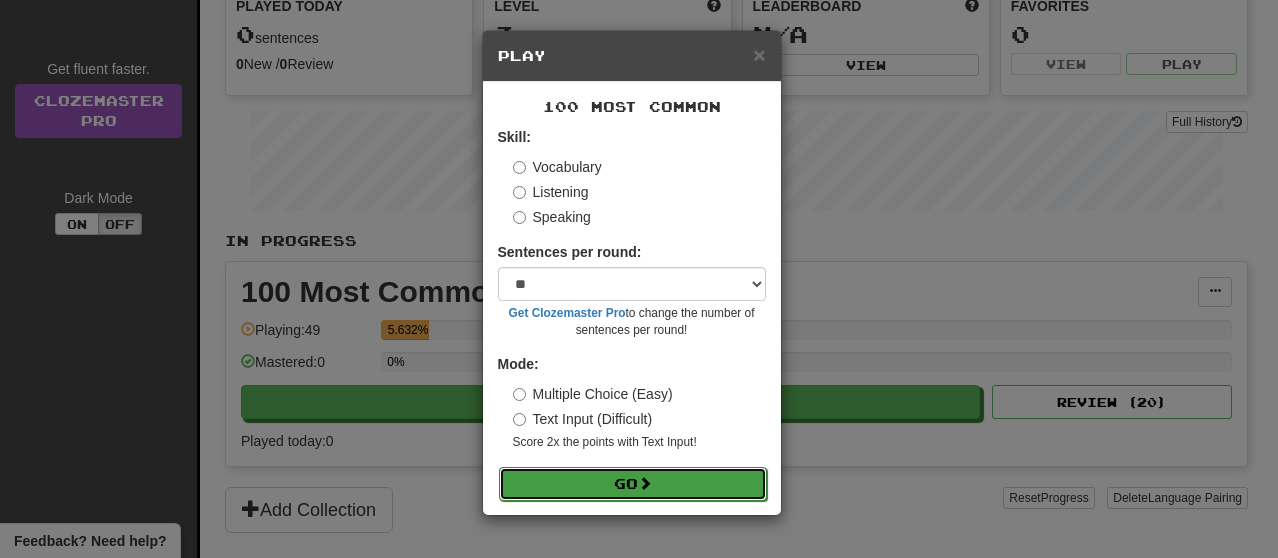 click on "Go" at bounding box center (633, 484) 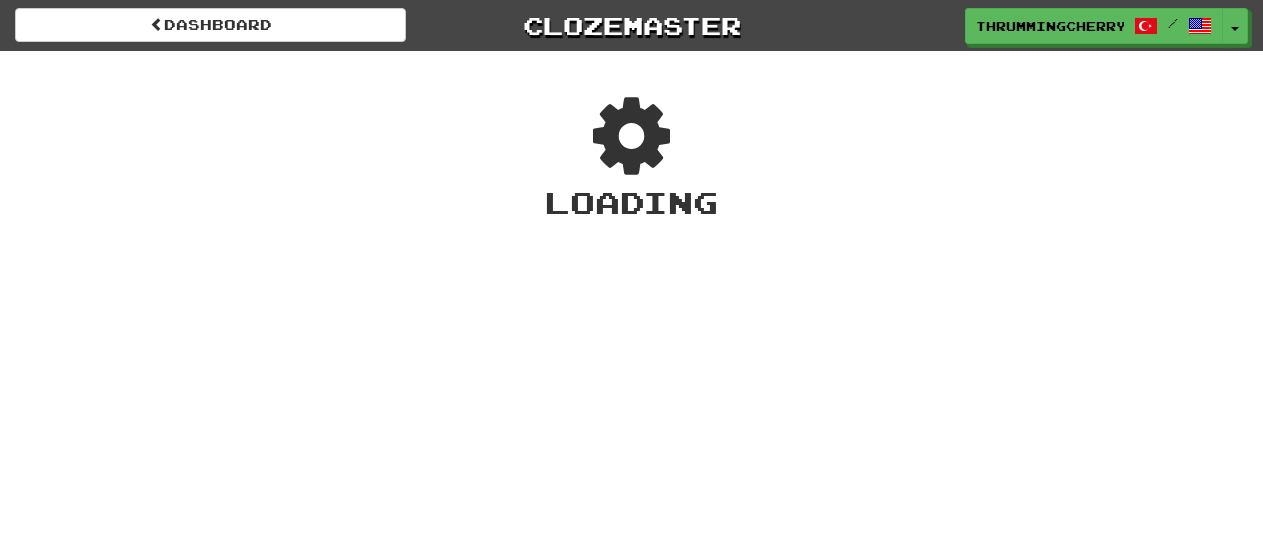 scroll, scrollTop: 0, scrollLeft: 0, axis: both 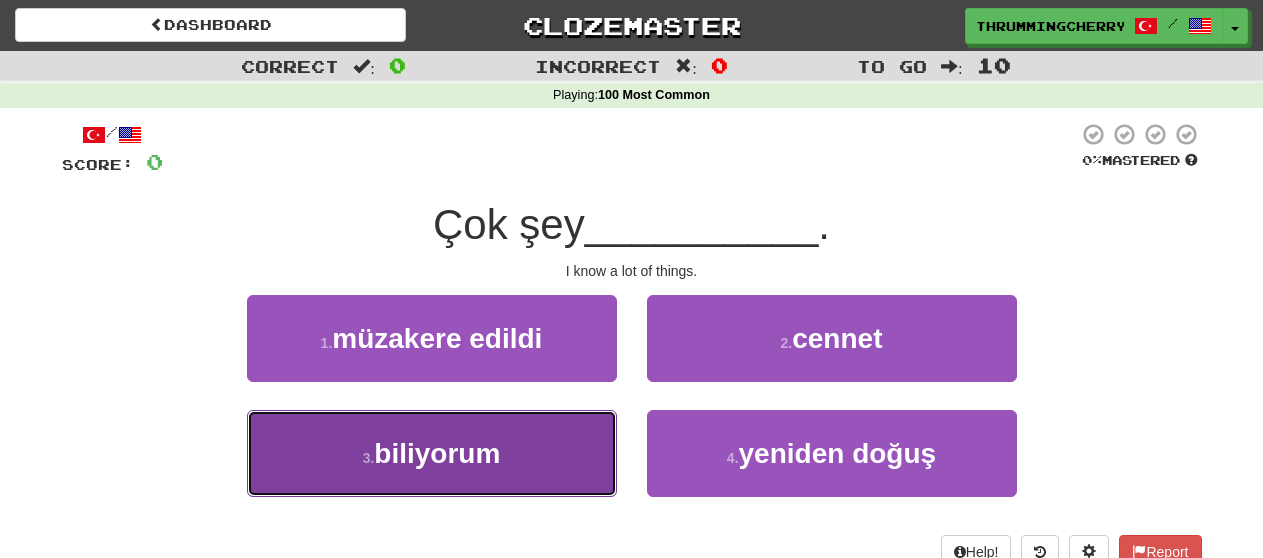 click on "3 .  biliyorum" at bounding box center [432, 453] 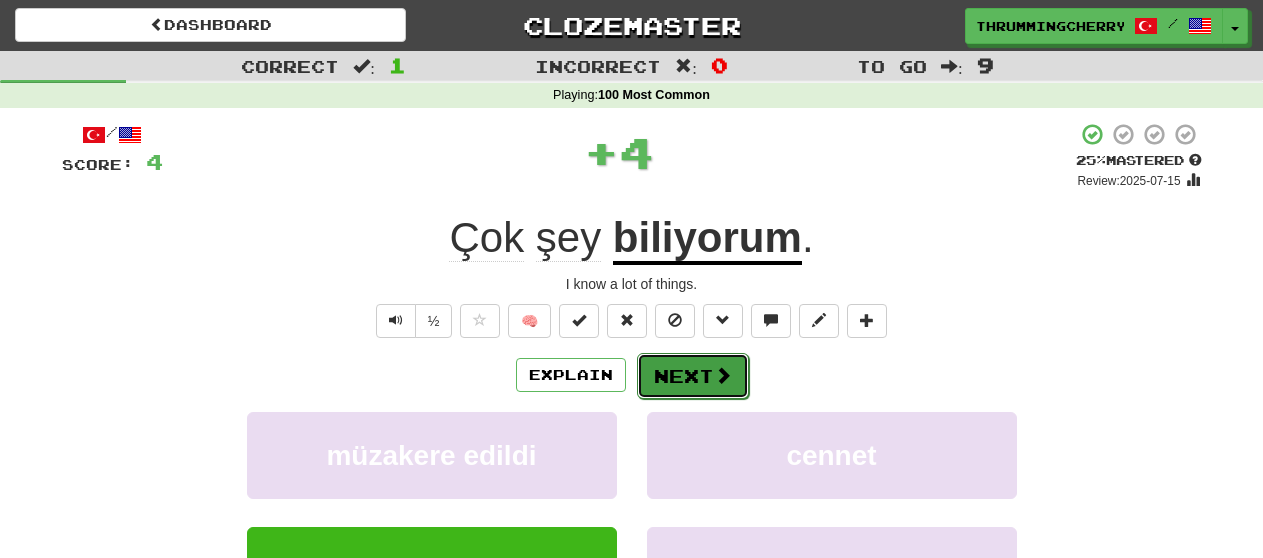 click on "Next" at bounding box center [693, 376] 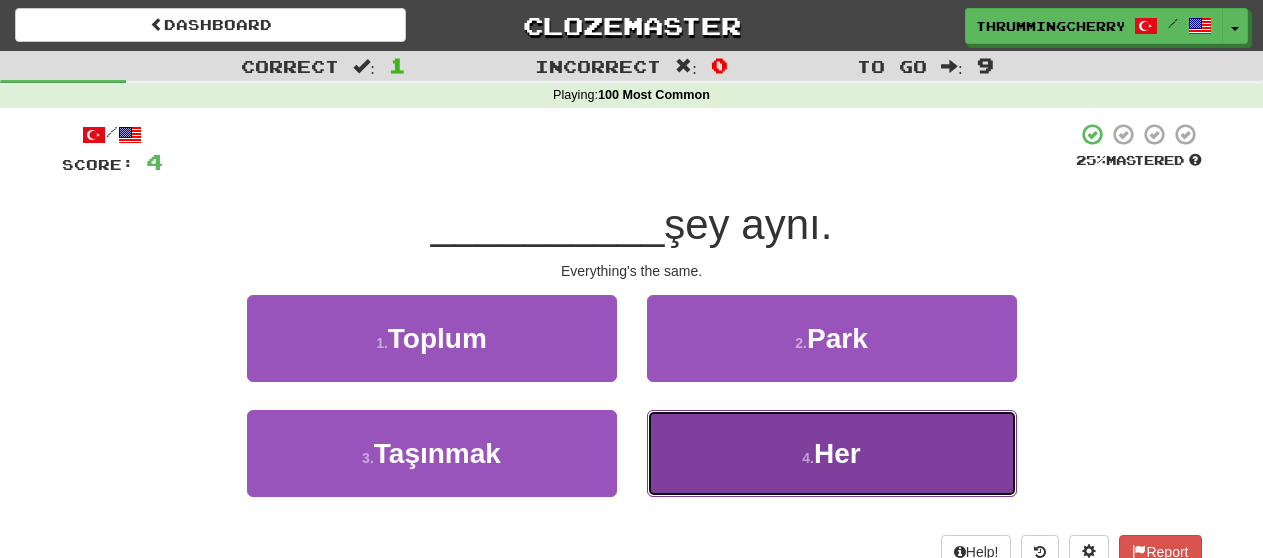 click on "4 .  Her" at bounding box center (832, 453) 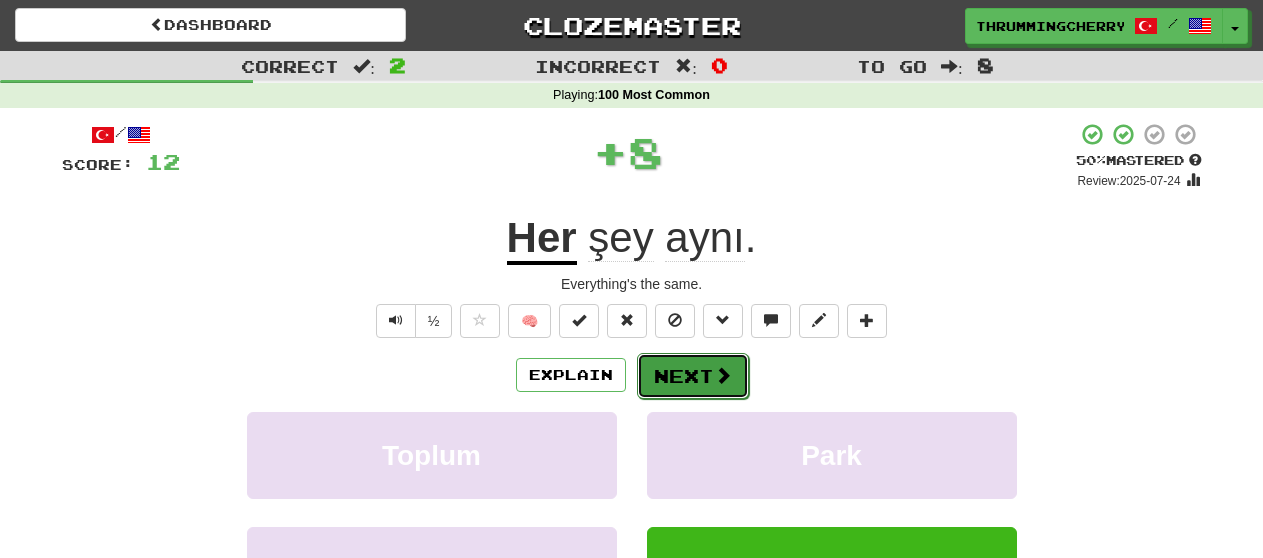 click at bounding box center [723, 375] 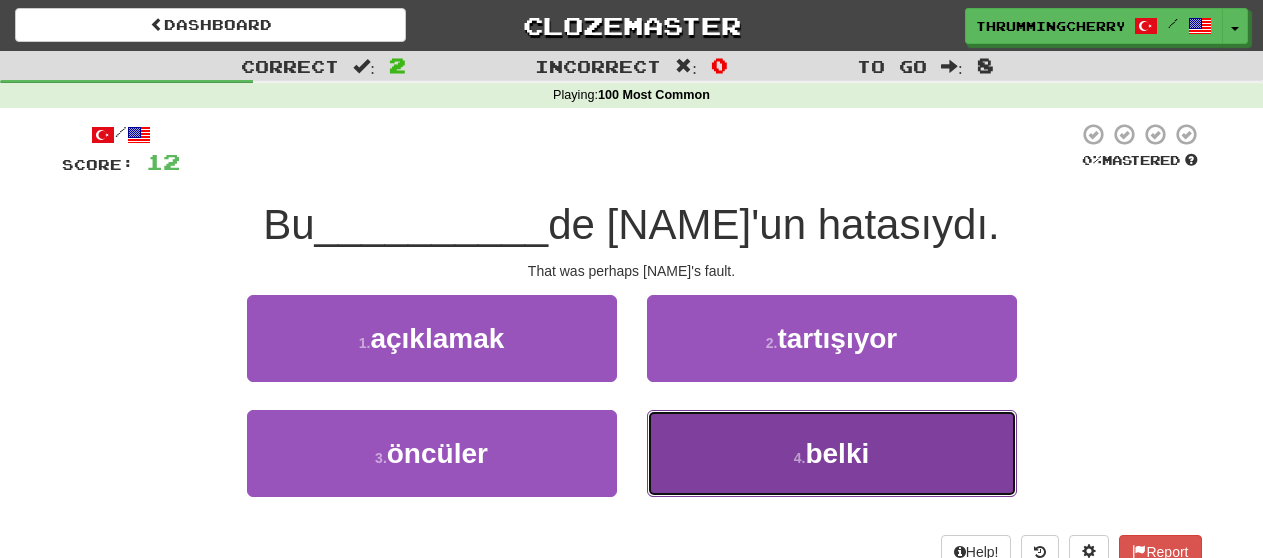 click on "belki" at bounding box center (837, 453) 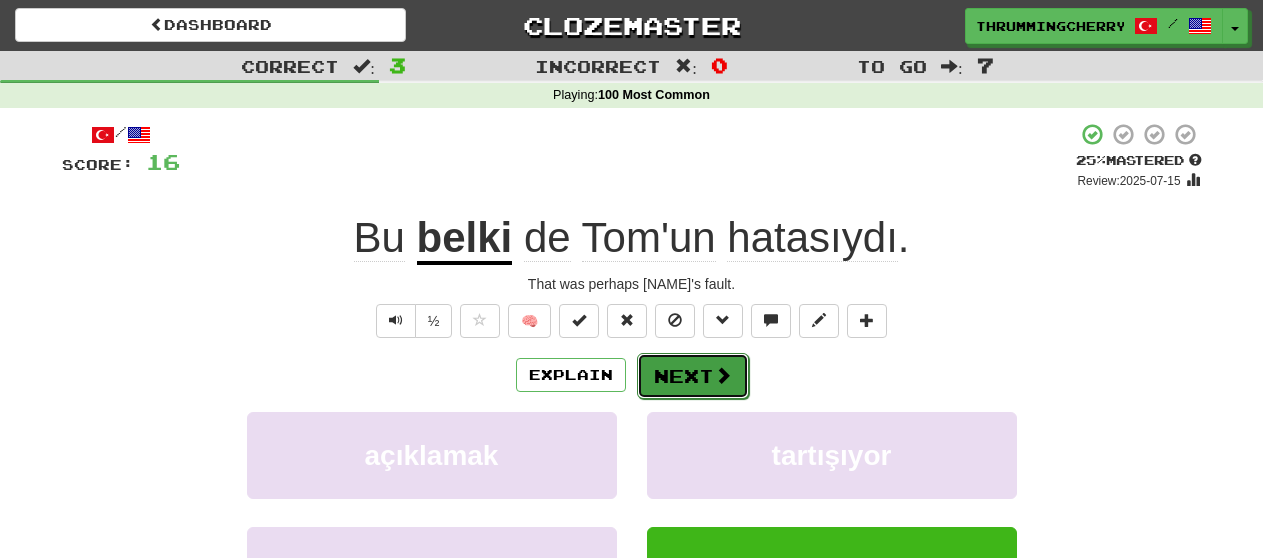 click on "Next" at bounding box center [693, 376] 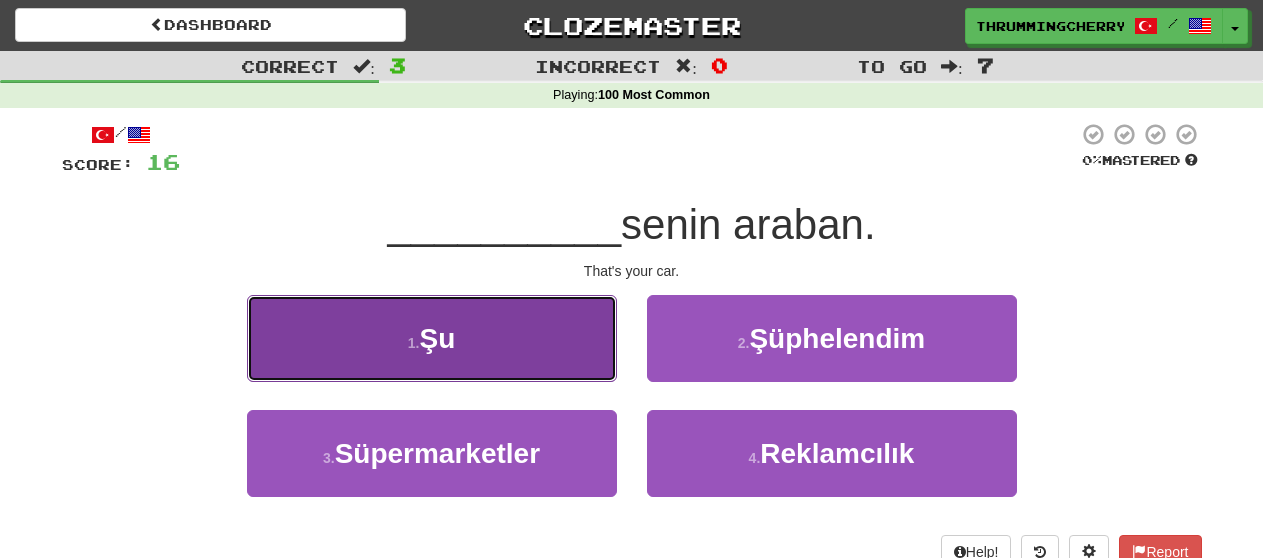 click on "1 .  Şu" at bounding box center (432, 338) 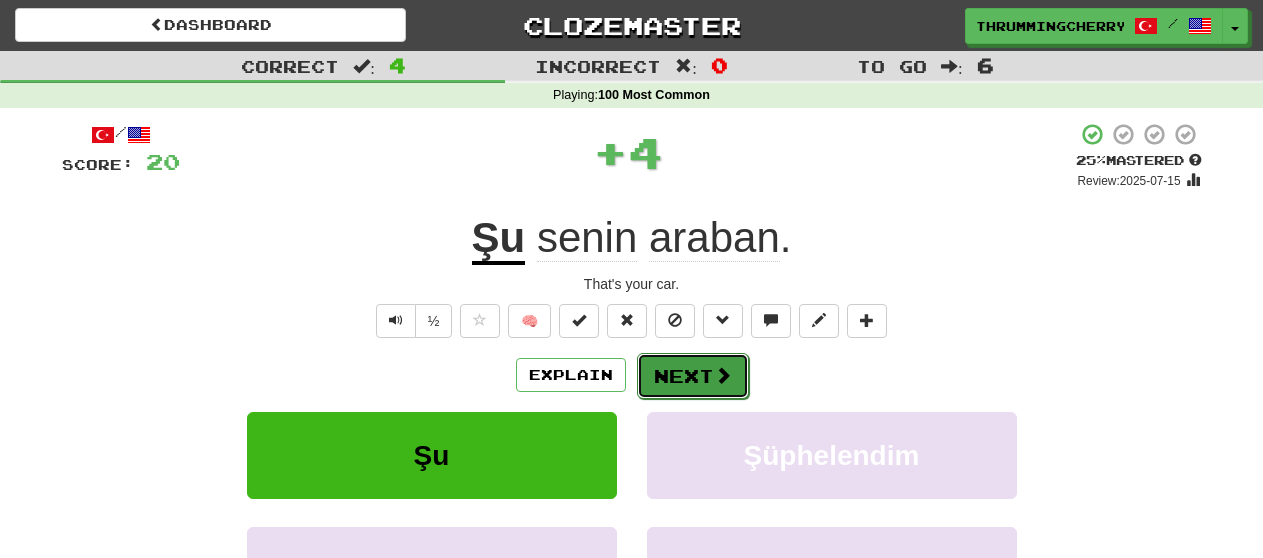 click on "Next" at bounding box center [693, 376] 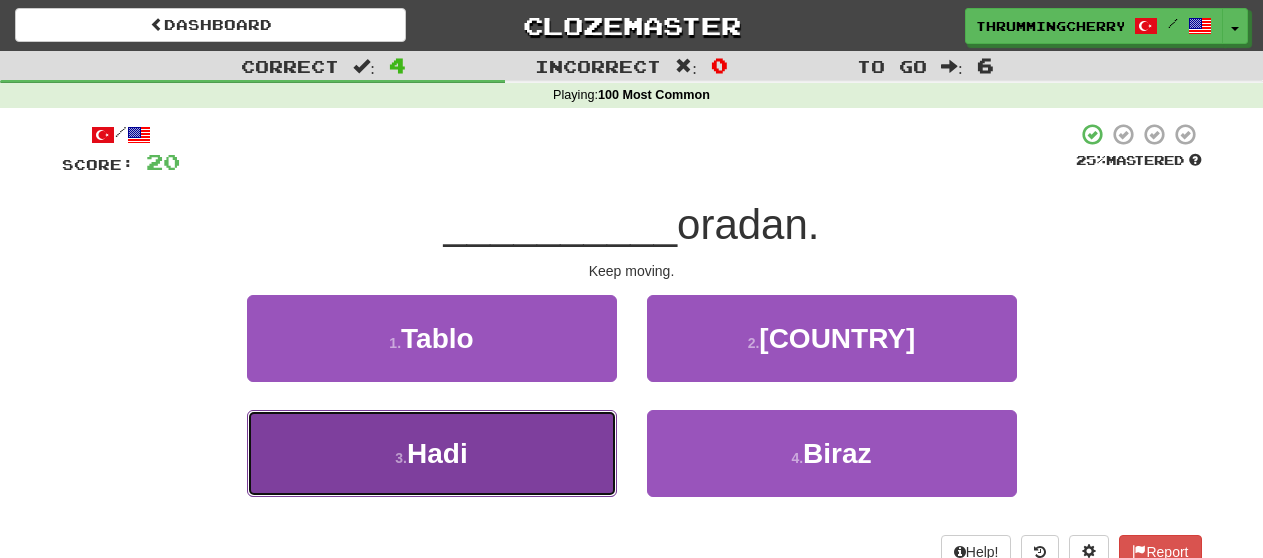 click on "3 .  Hadi" at bounding box center [432, 453] 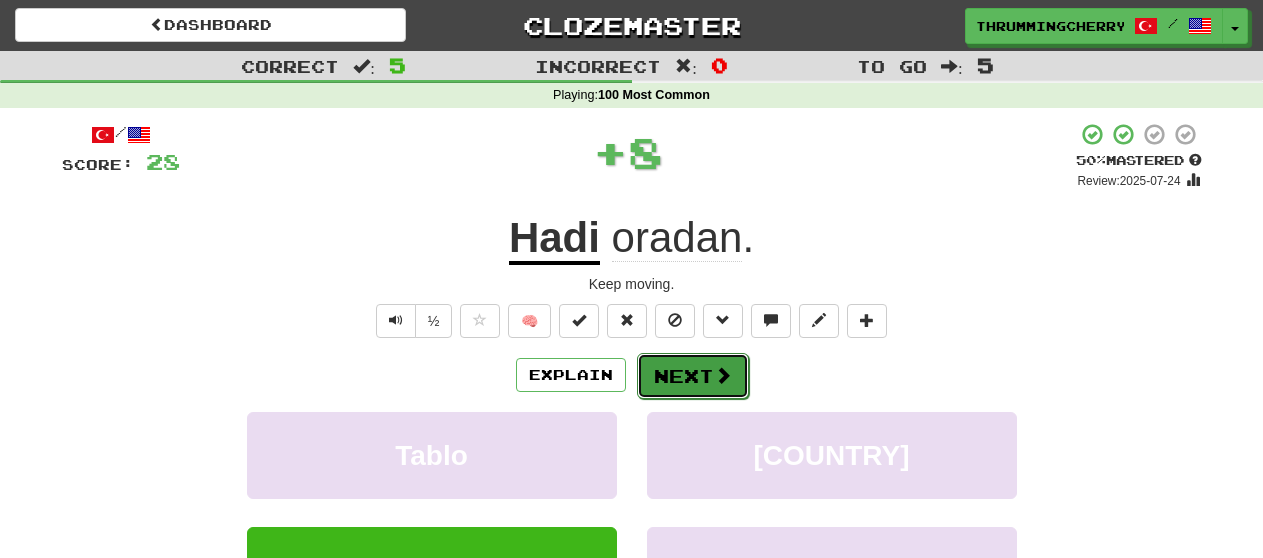 click on "Next" at bounding box center (693, 376) 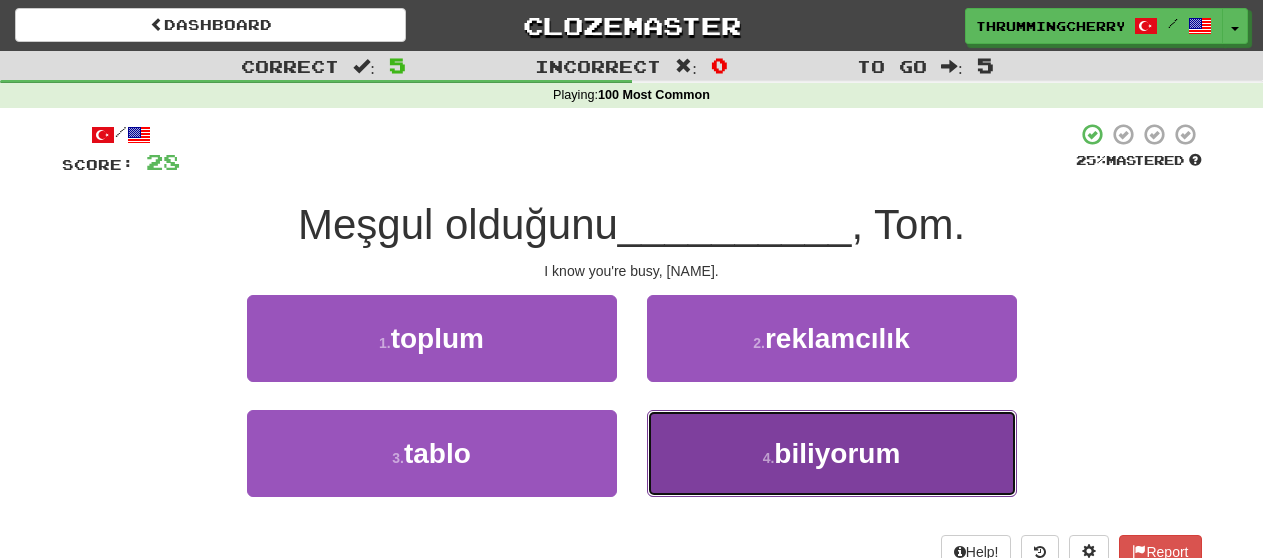click on "4 .  biliyorum" at bounding box center [832, 453] 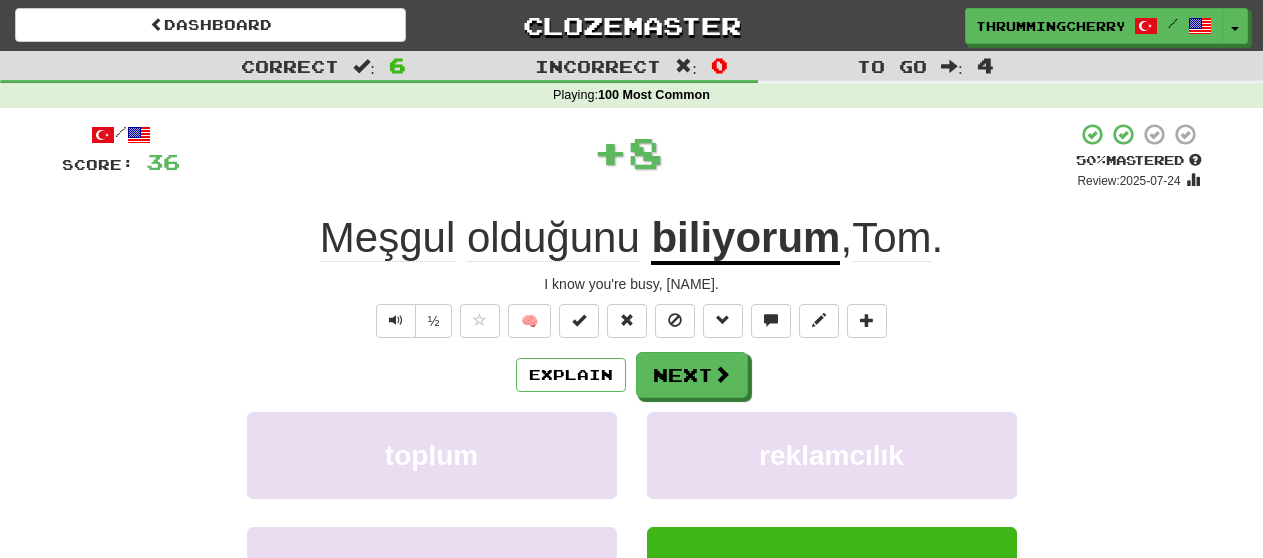 click on "olduğunu" 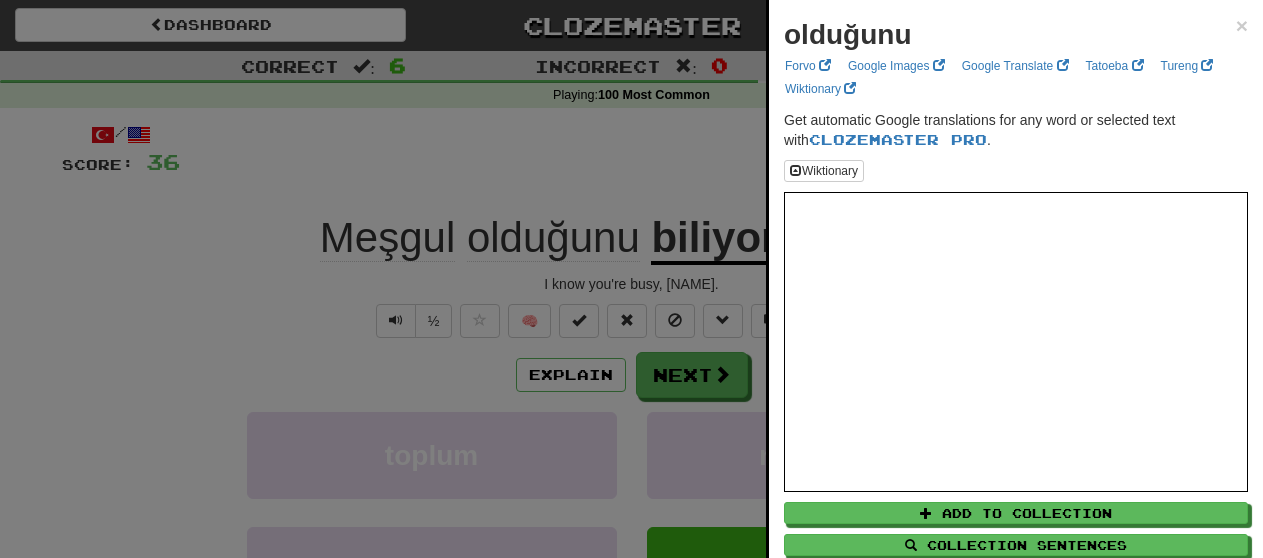 click at bounding box center (631, 279) 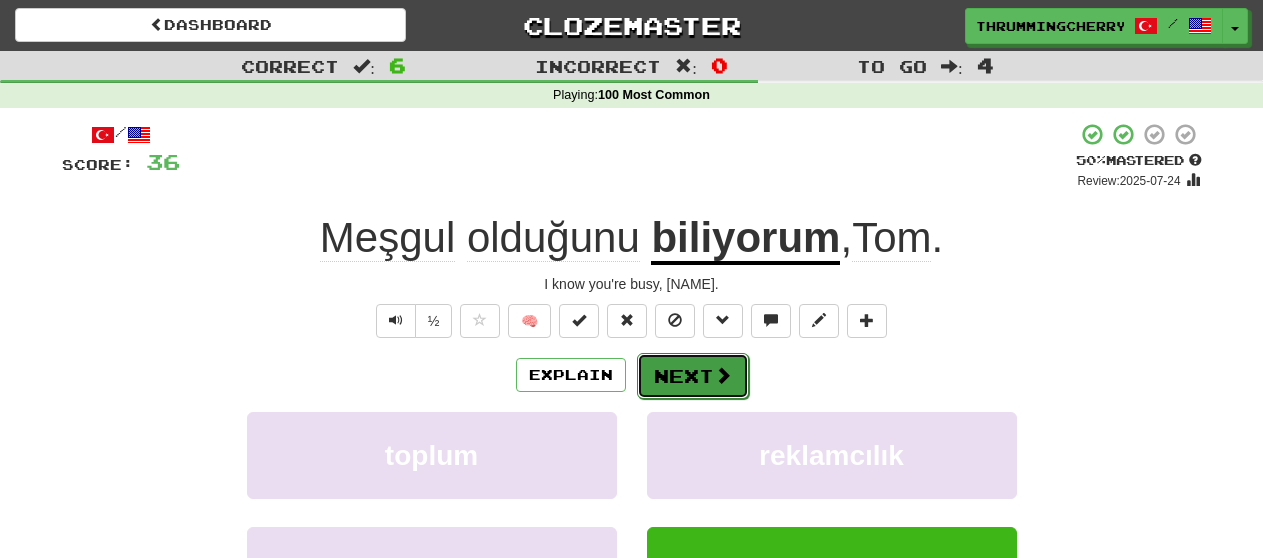 click on "Next" at bounding box center (693, 376) 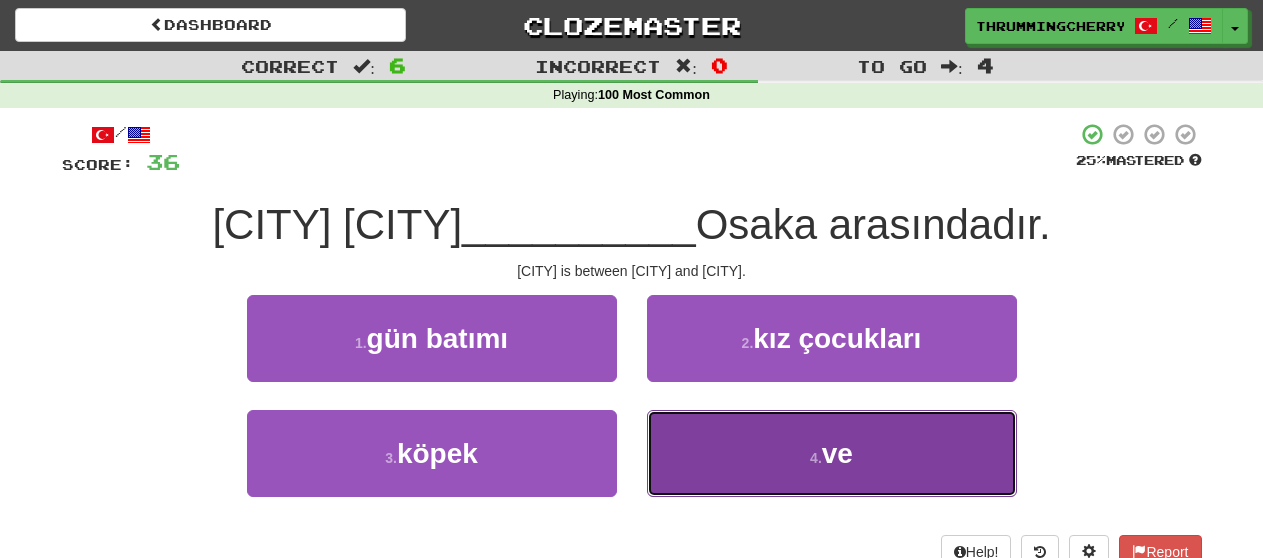 click on "4 .  ve" at bounding box center [832, 453] 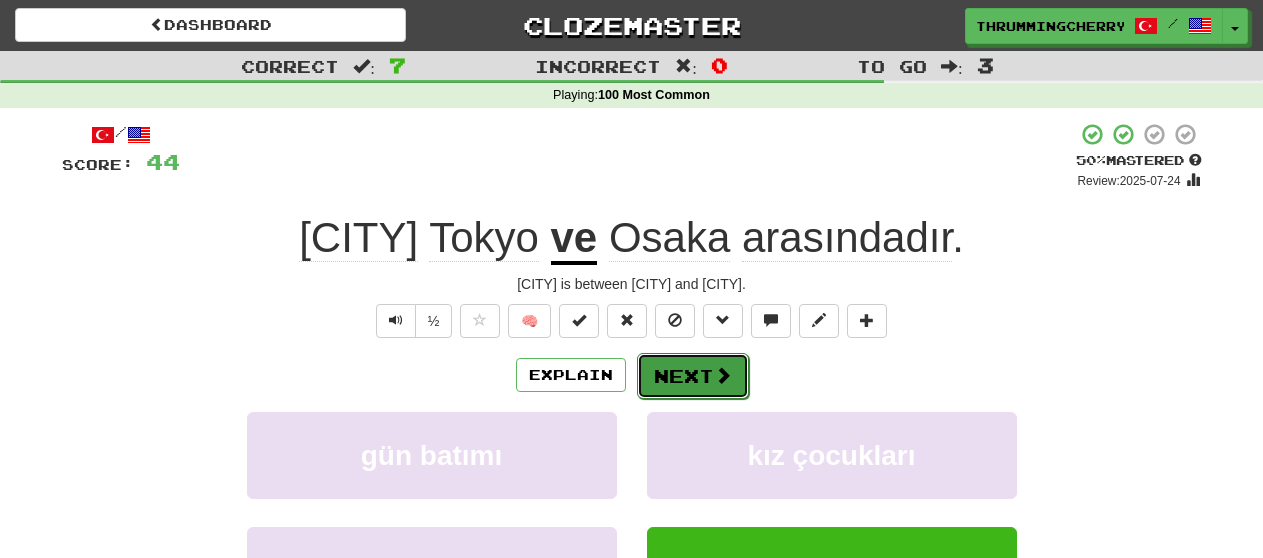click on "Next" at bounding box center [693, 376] 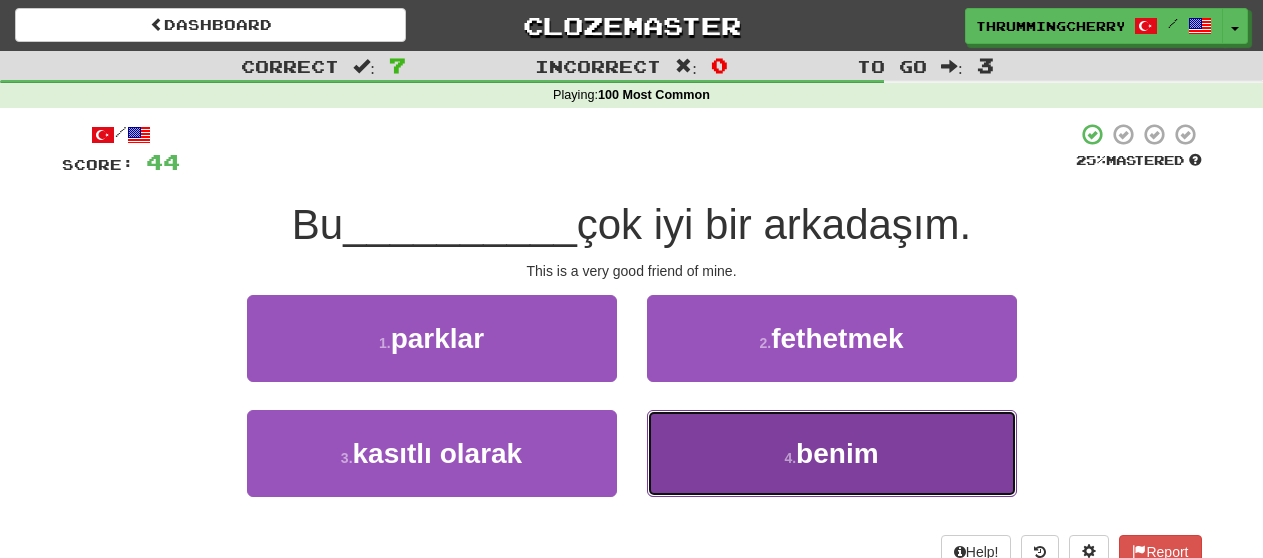 click on "4 .  benim" at bounding box center [832, 453] 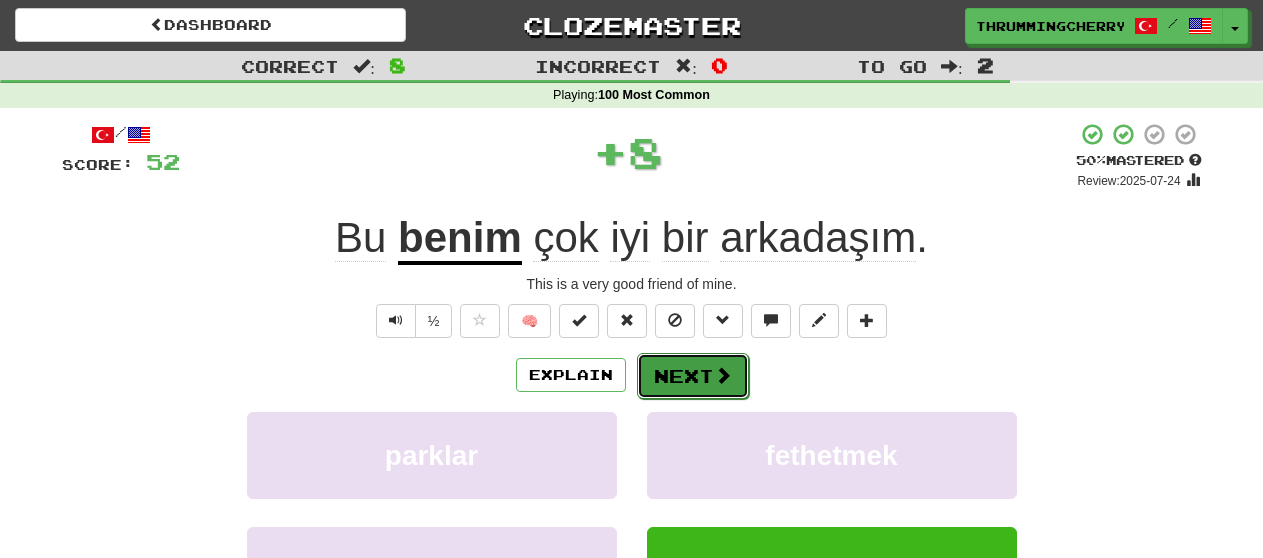 click on "Next" at bounding box center (693, 376) 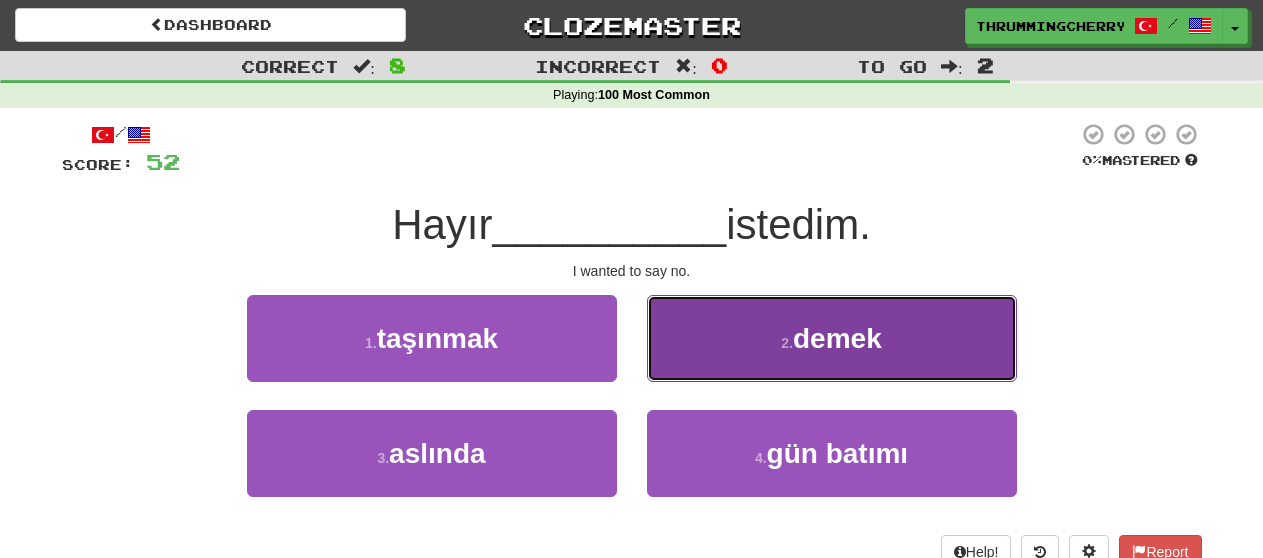 click on "demek" at bounding box center [837, 338] 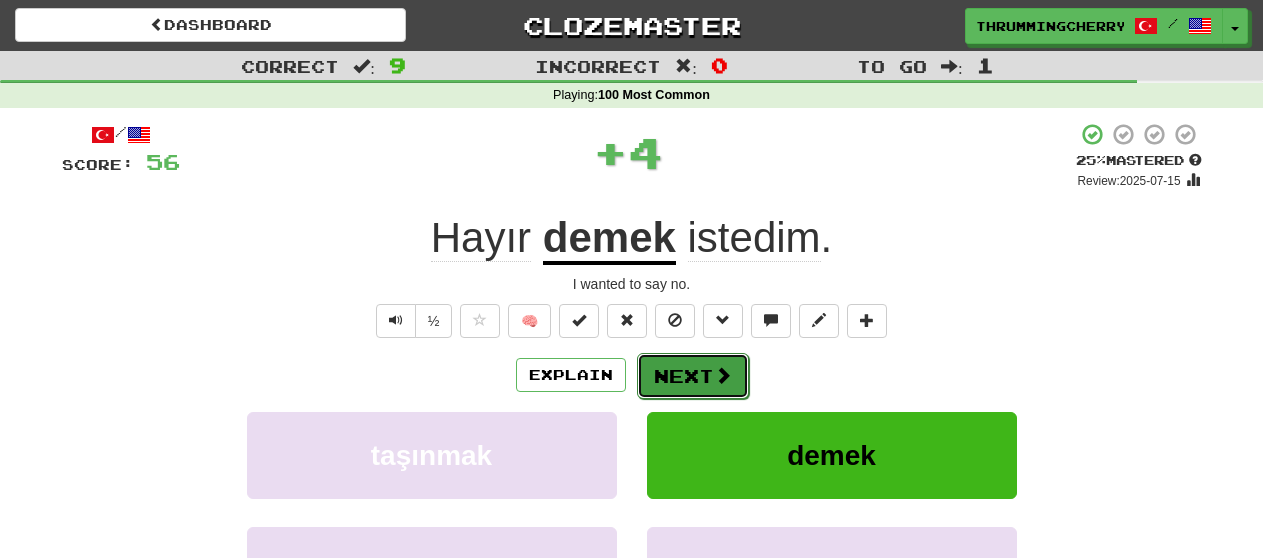 click at bounding box center (723, 375) 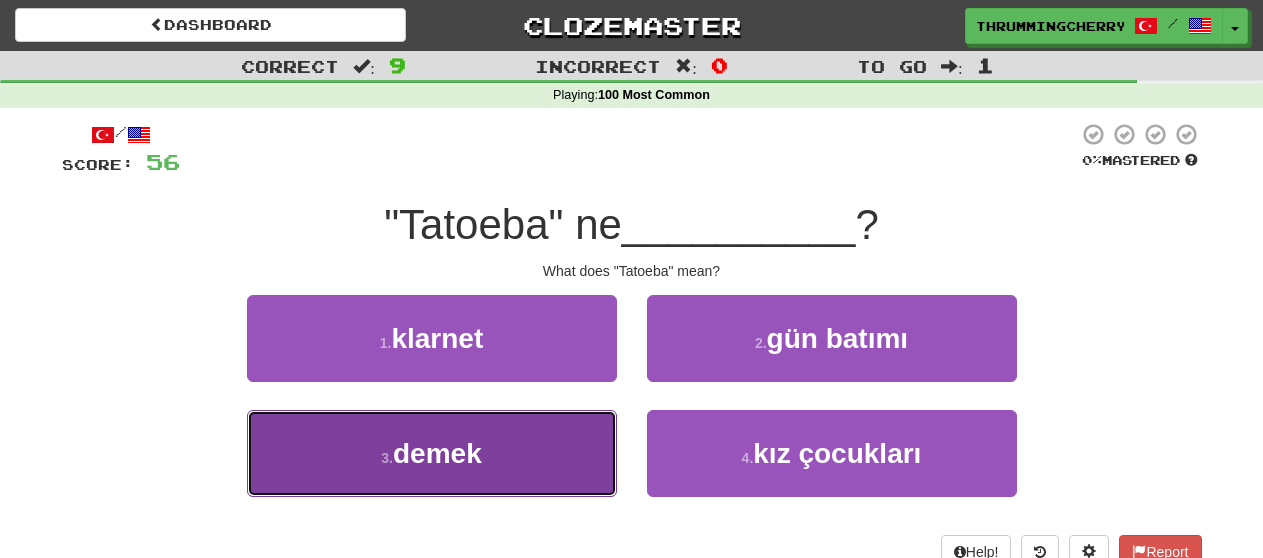 click on "3 .  demek" at bounding box center [432, 453] 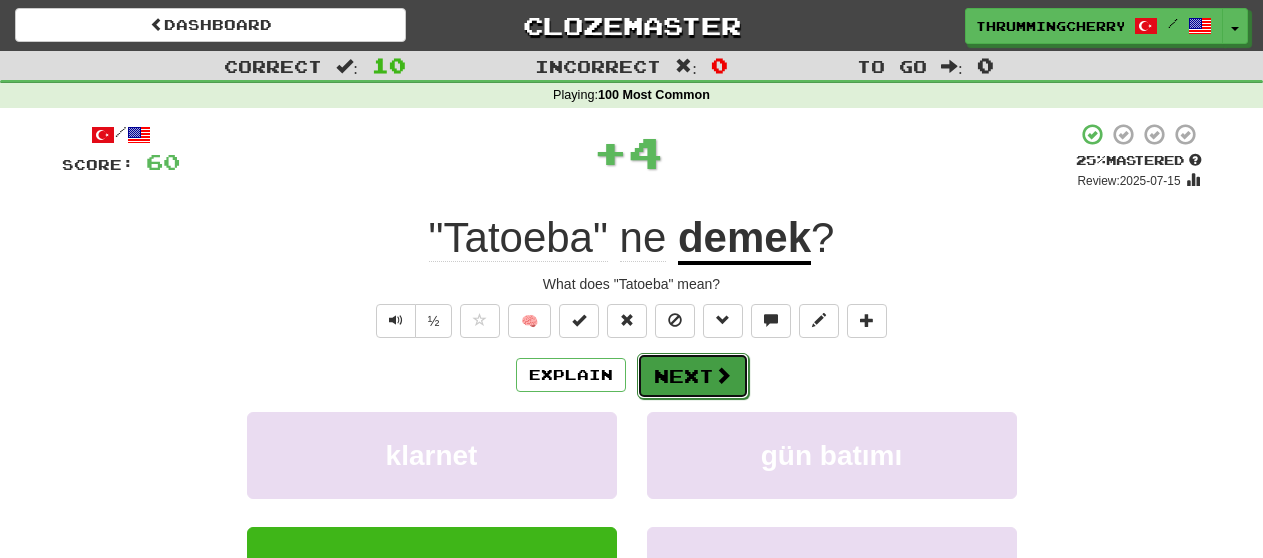 click on "Next" at bounding box center (693, 376) 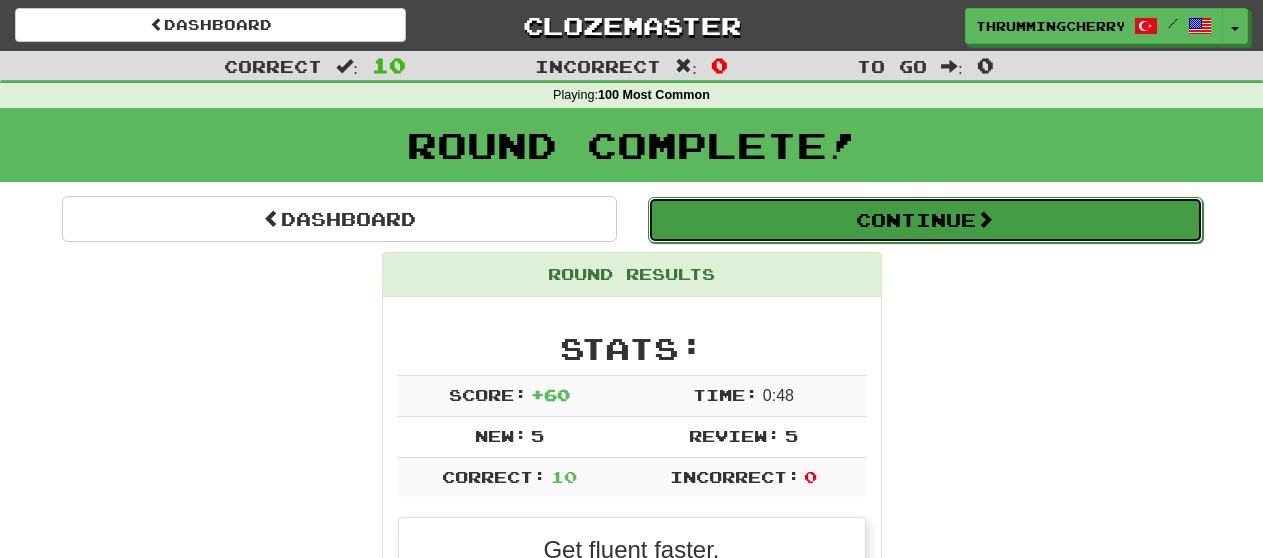 click on "Continue" at bounding box center [925, 220] 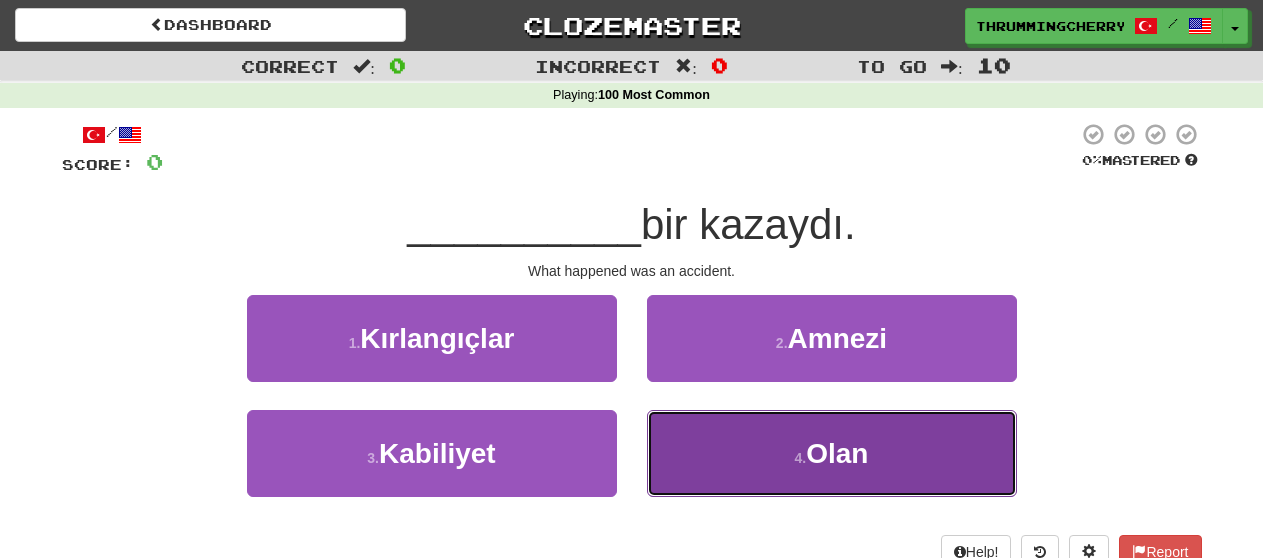 click on "Olan" at bounding box center [837, 453] 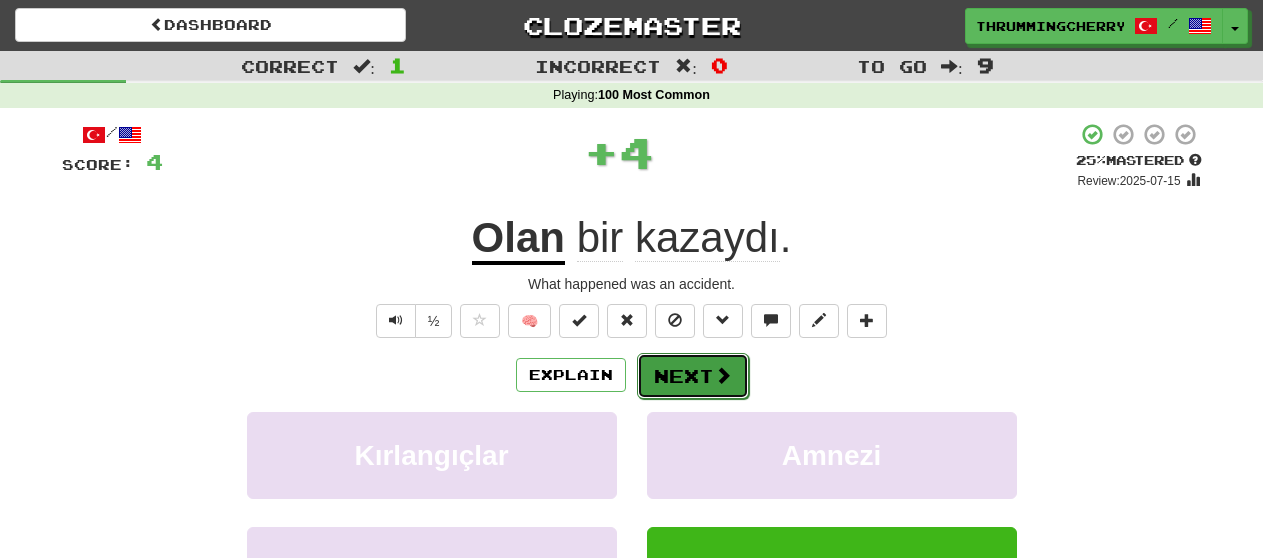 click on "Next" at bounding box center (693, 376) 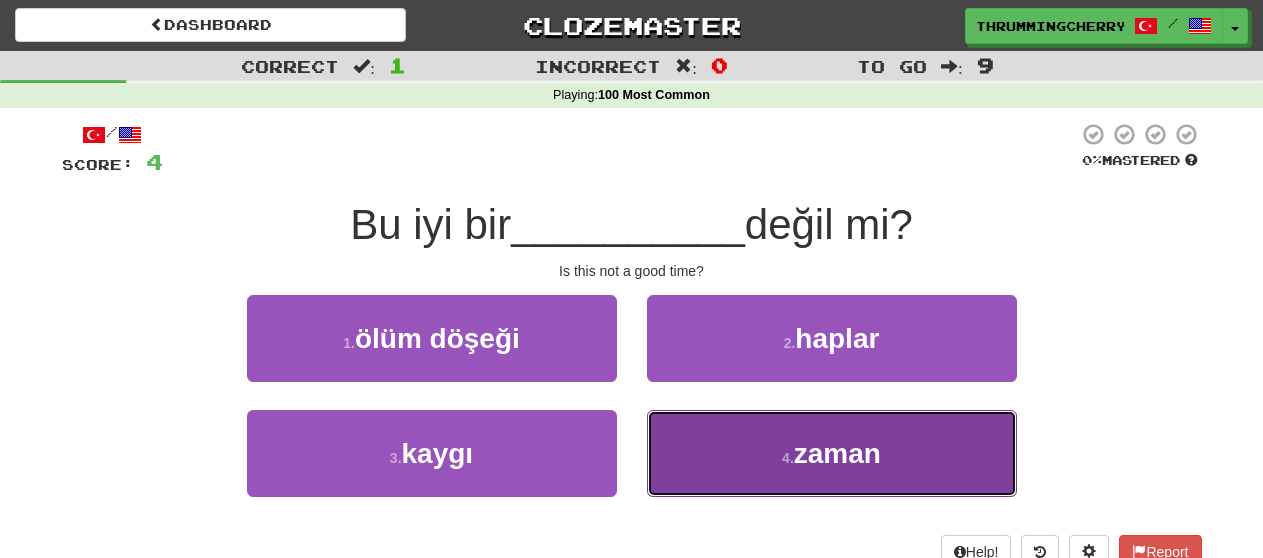 click on "4 .  zaman" at bounding box center [832, 453] 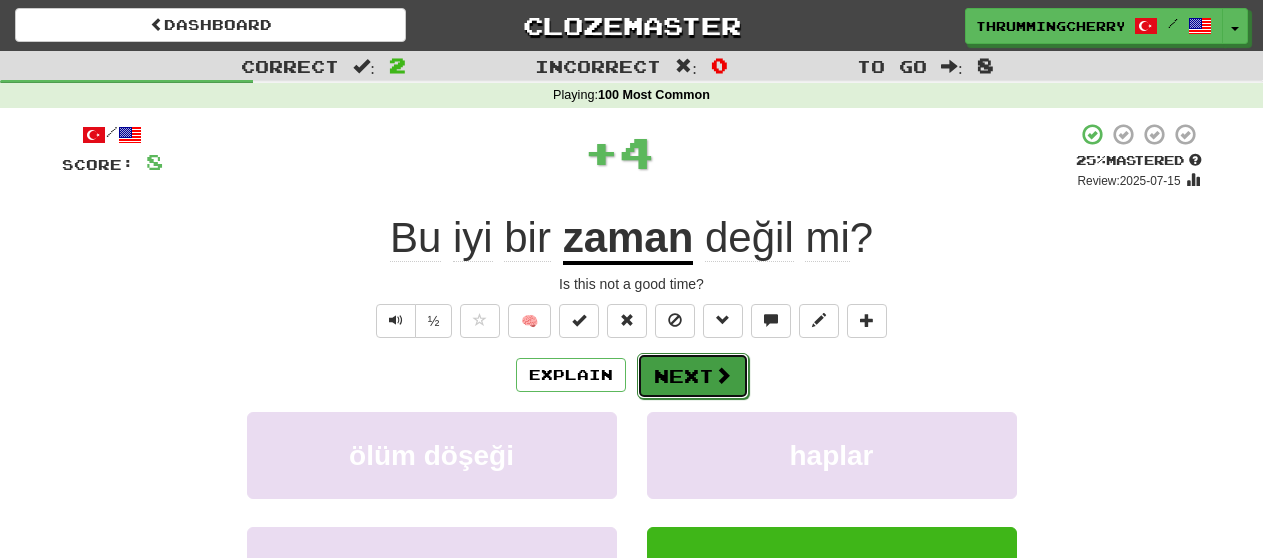 click on "Next" at bounding box center (693, 376) 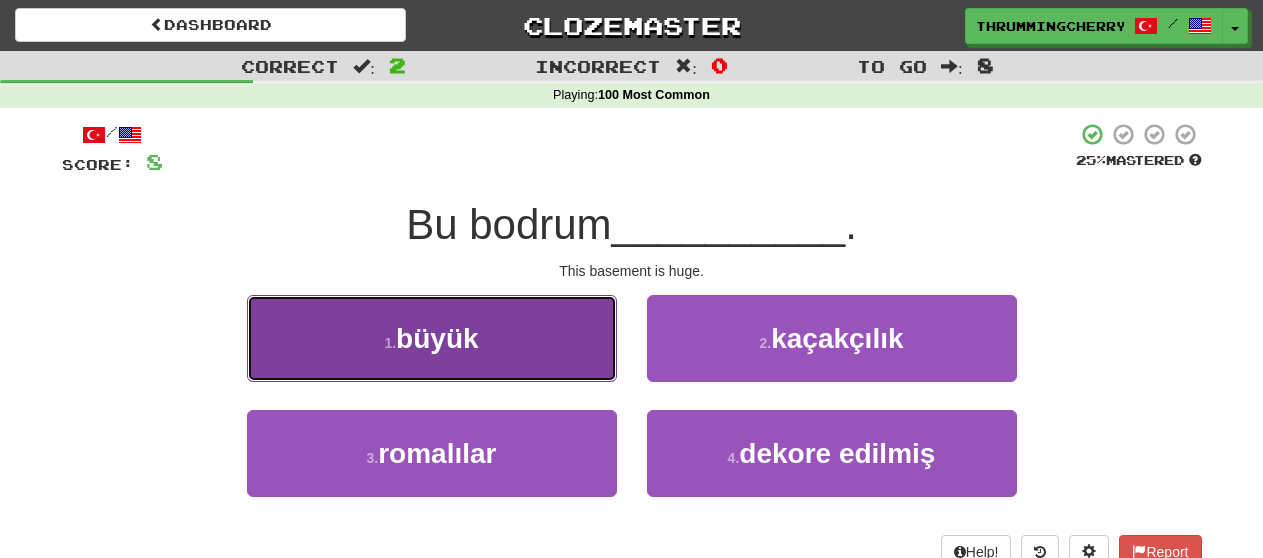 click on "1 .  büyük" at bounding box center (432, 338) 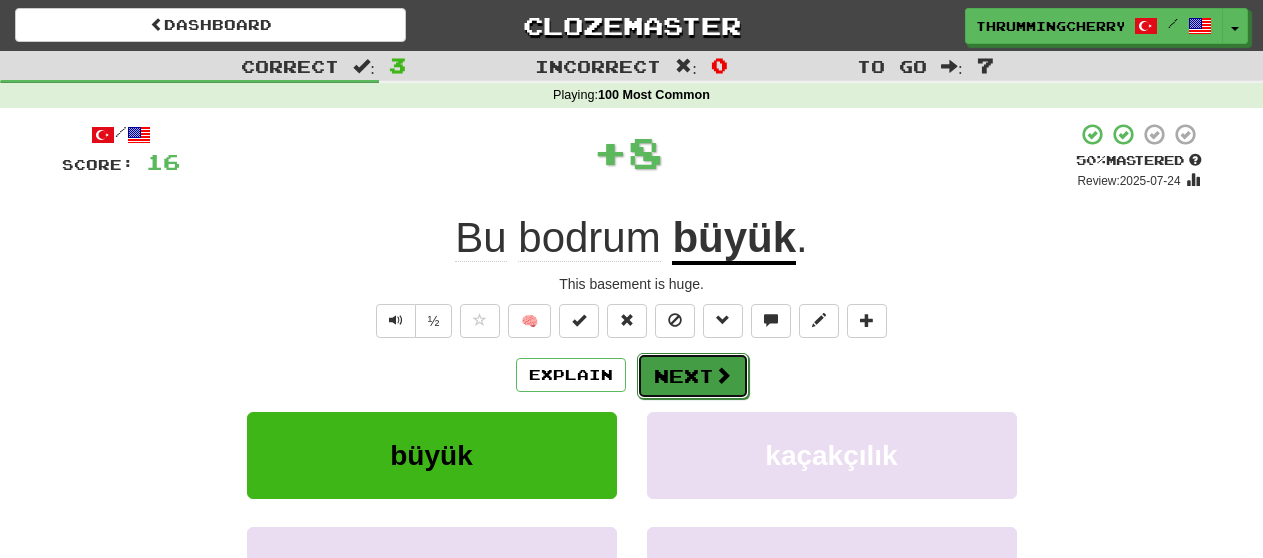 click on "Next" at bounding box center (693, 376) 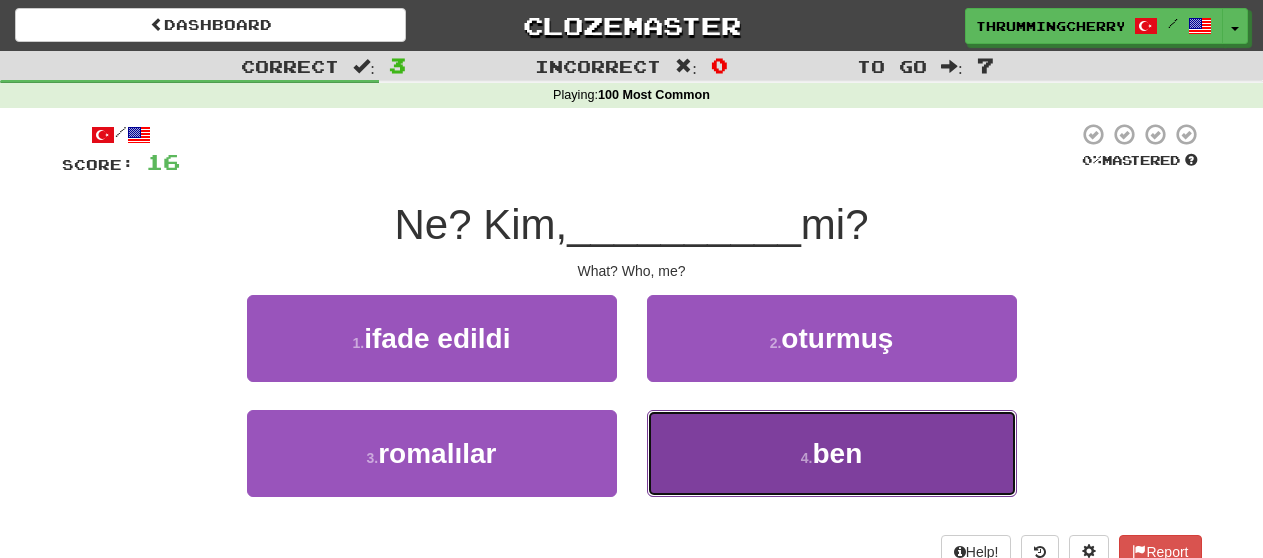 click on "4 .  ben" at bounding box center [832, 453] 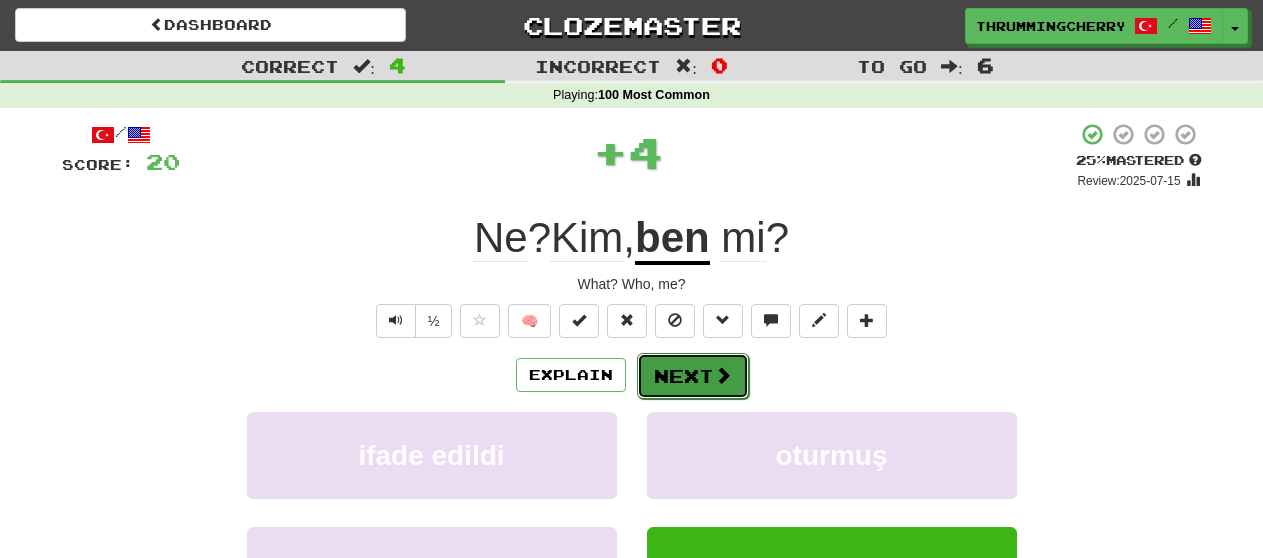 click at bounding box center [723, 375] 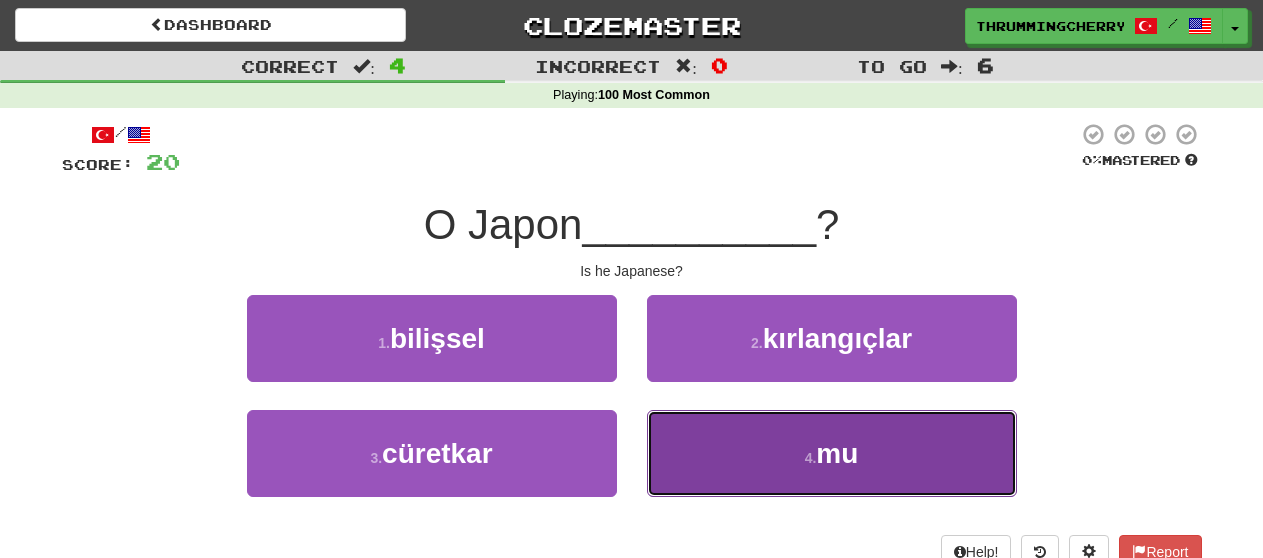 click on "4 .  mu" at bounding box center [832, 453] 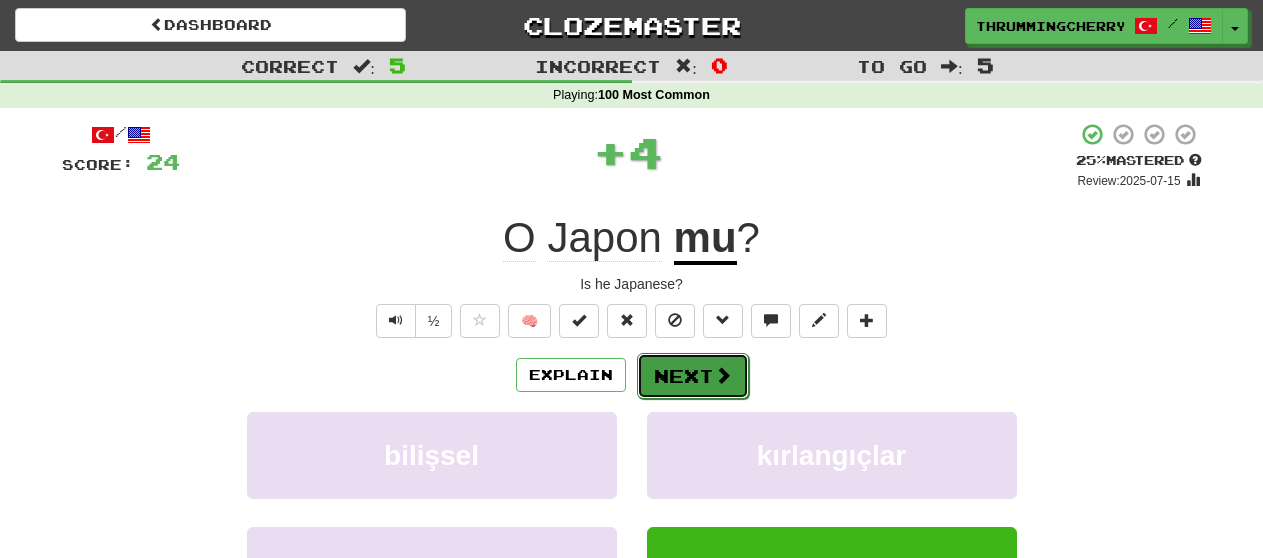 click at bounding box center (723, 375) 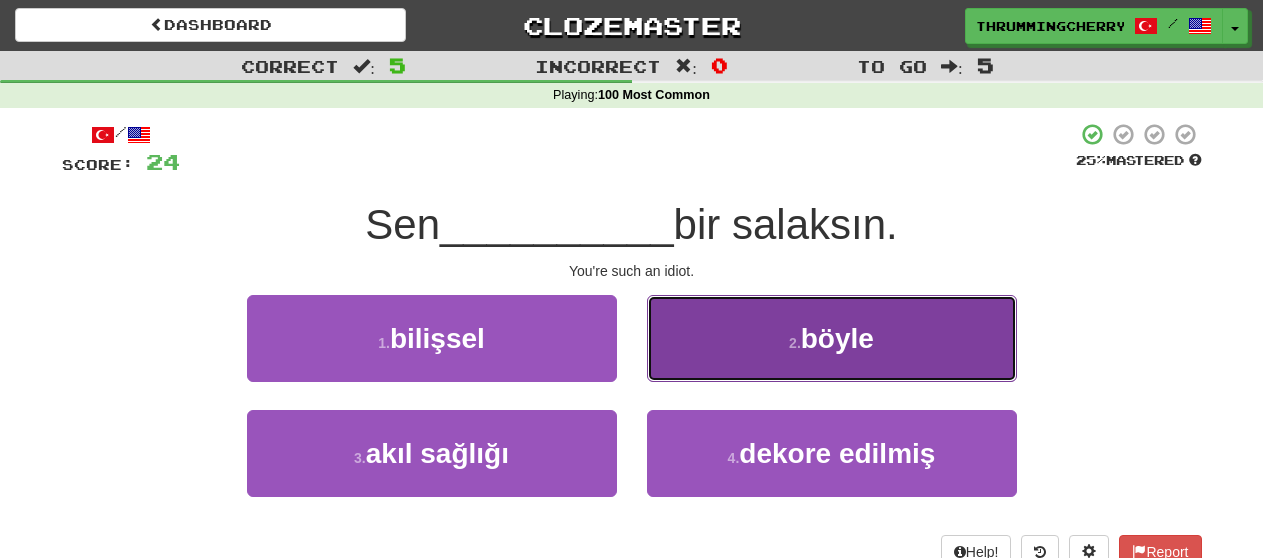 click on "böyle" at bounding box center (837, 338) 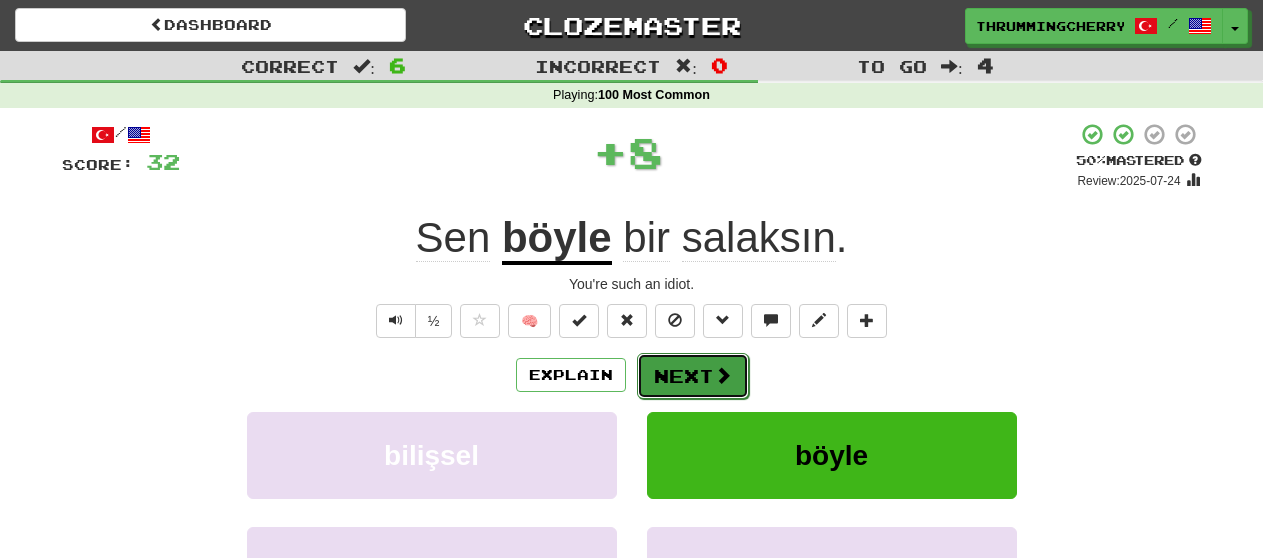 click on "Next" at bounding box center (693, 376) 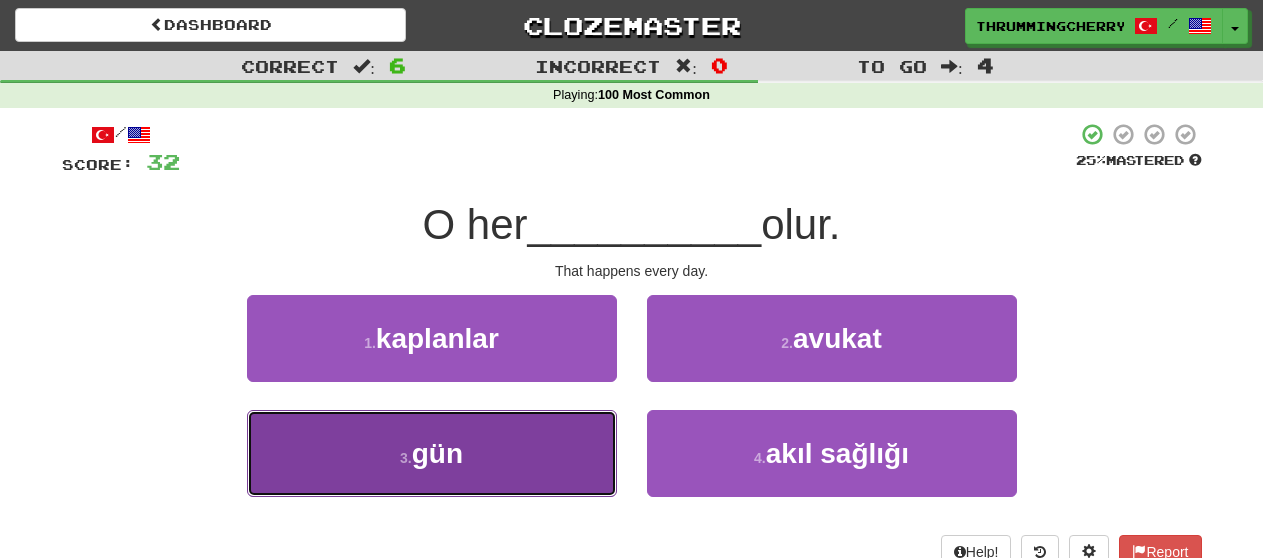 click on "3 .  gün" at bounding box center (432, 453) 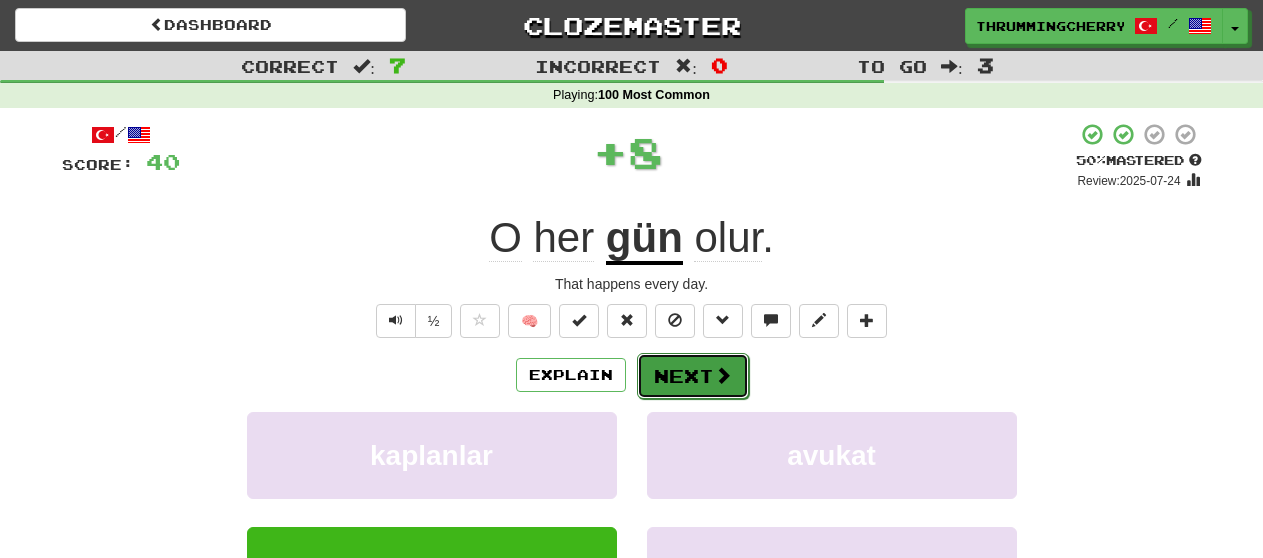 click on "Next" at bounding box center (693, 376) 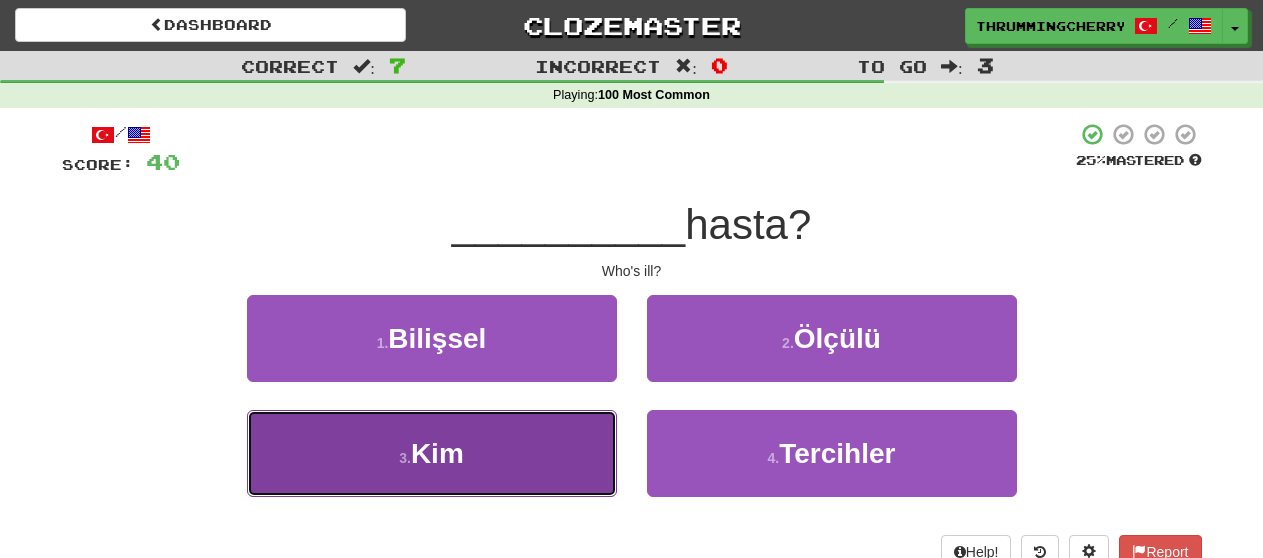 click on "3 .  Kim" at bounding box center [432, 453] 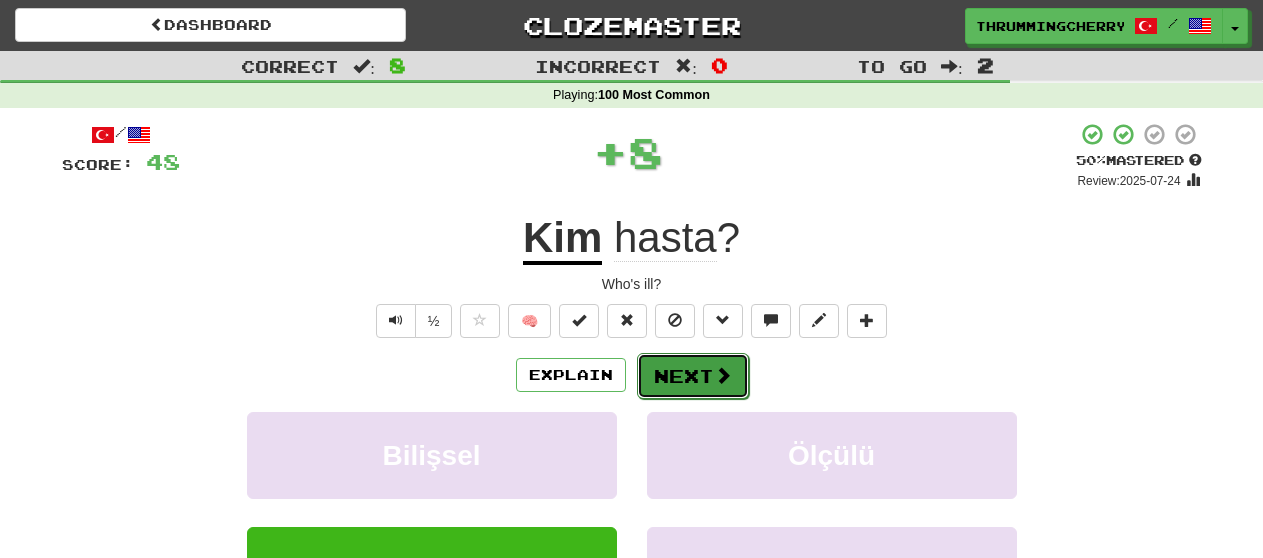 click on "Next" at bounding box center [693, 376] 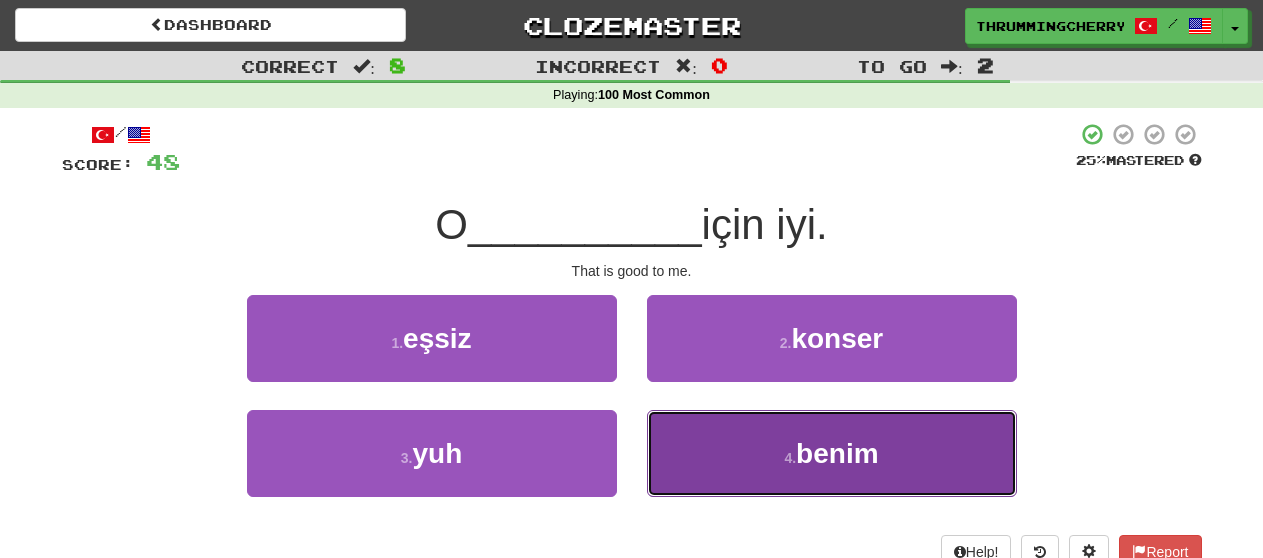 click on "4 ." at bounding box center [790, 458] 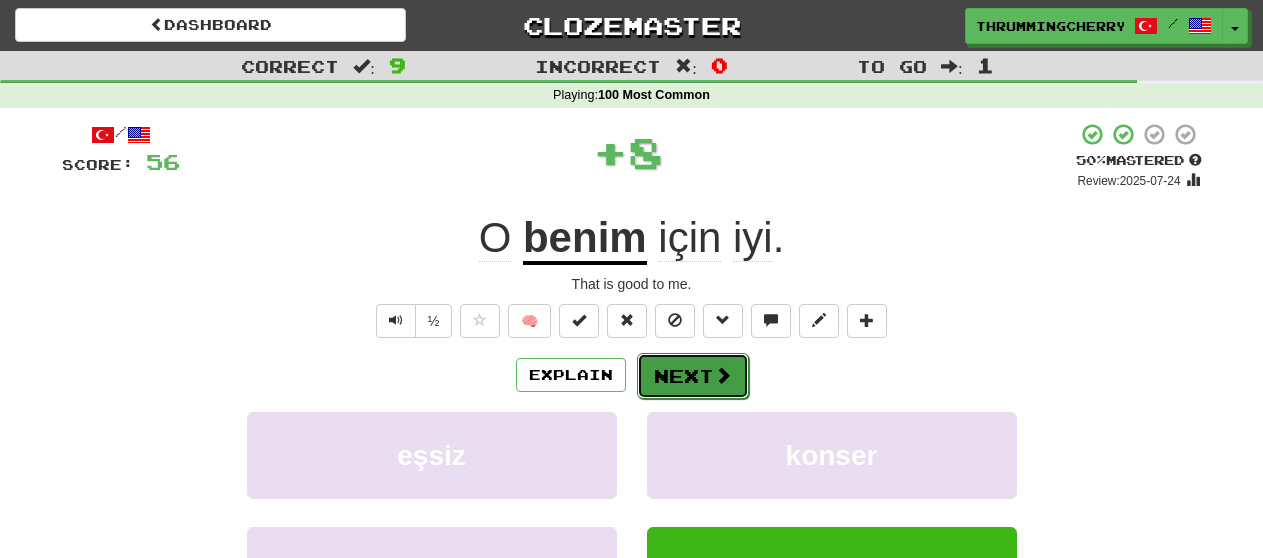 click on "Next" at bounding box center [693, 376] 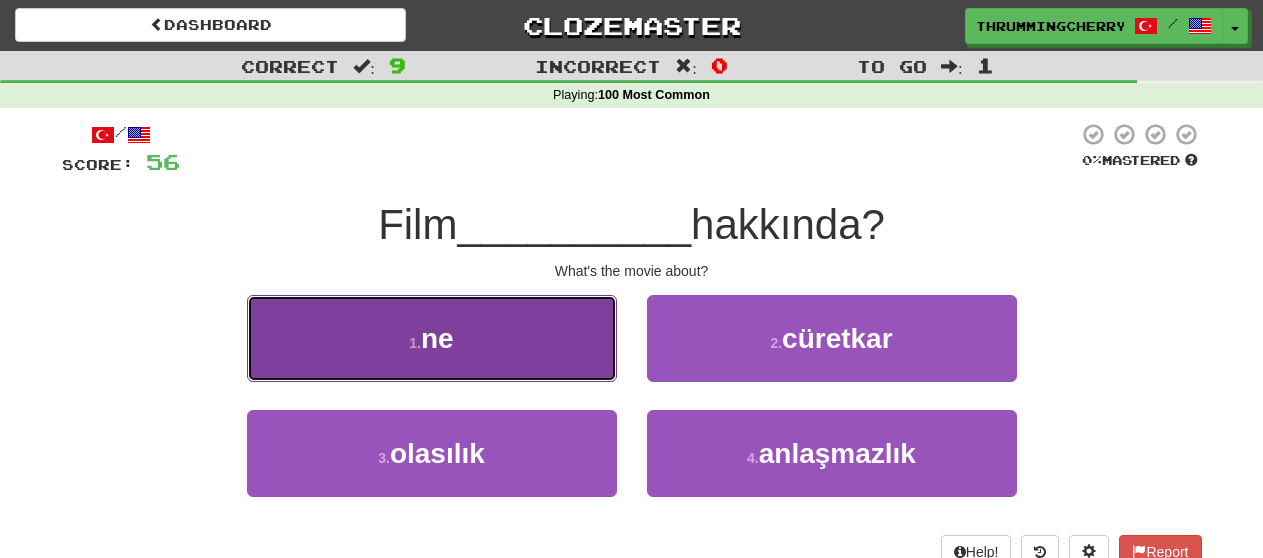 click on "1 .  ne" at bounding box center [432, 338] 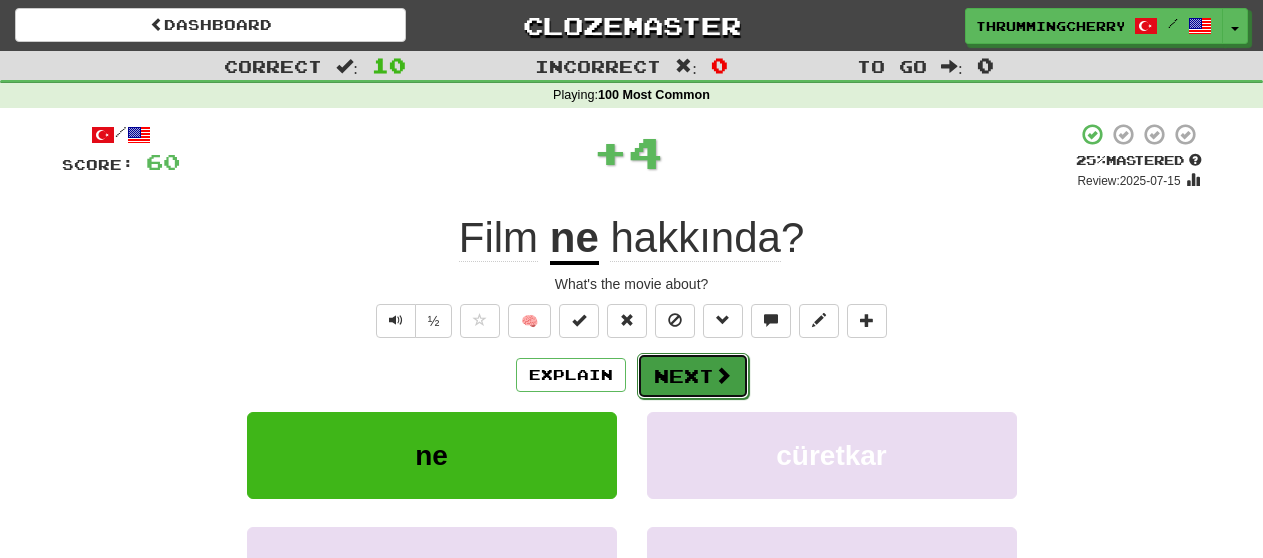 click on "Next" at bounding box center [693, 376] 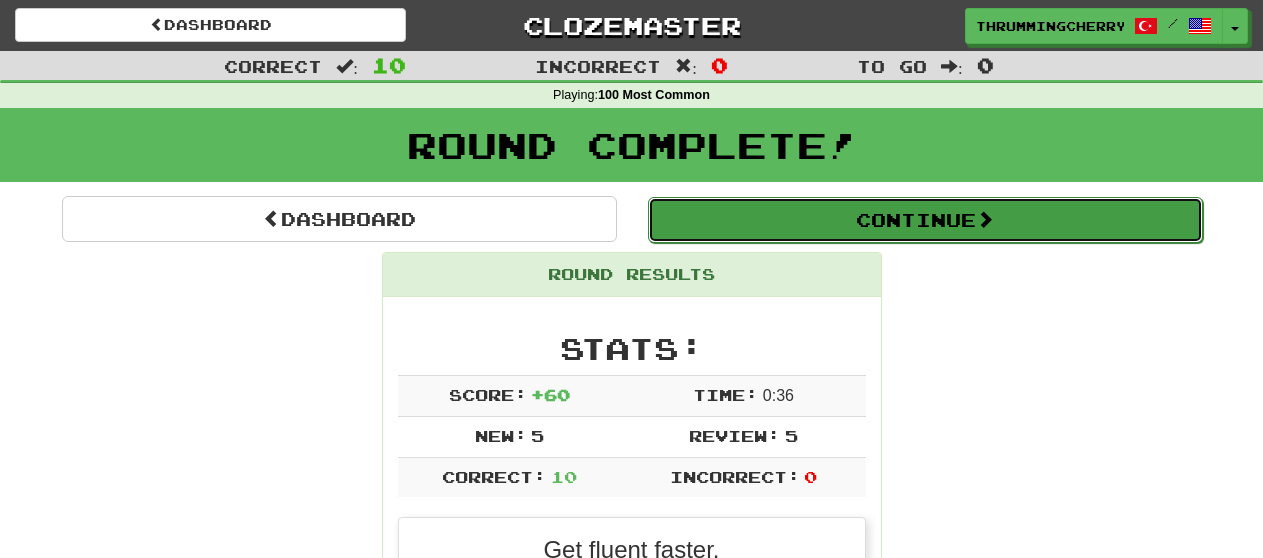 click on "Continue" at bounding box center (925, 220) 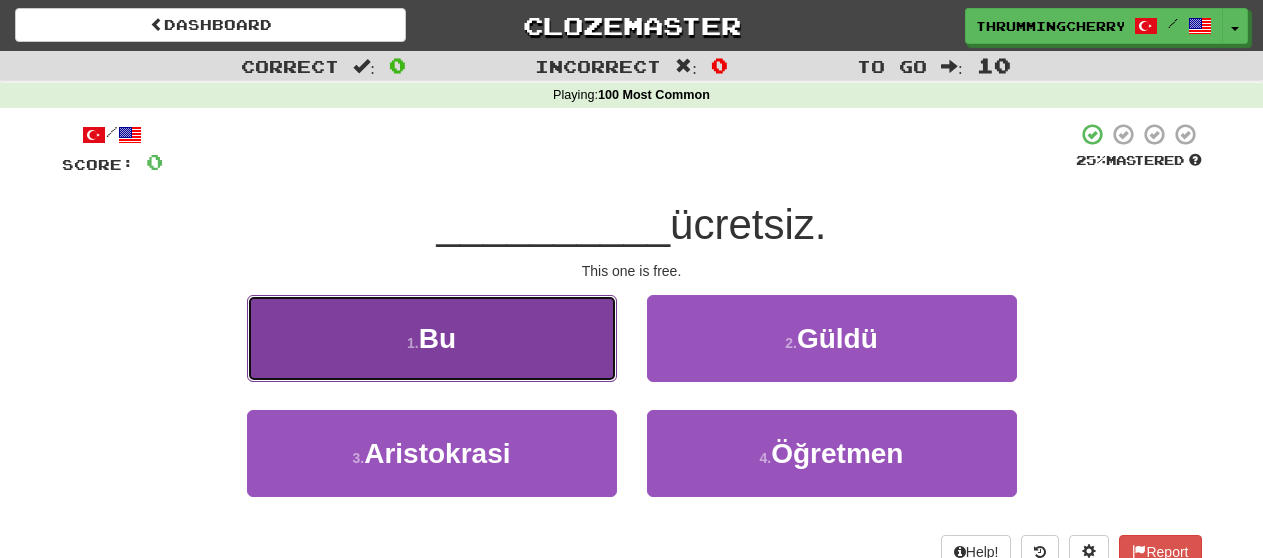 click on "1 .  Bu" at bounding box center (432, 338) 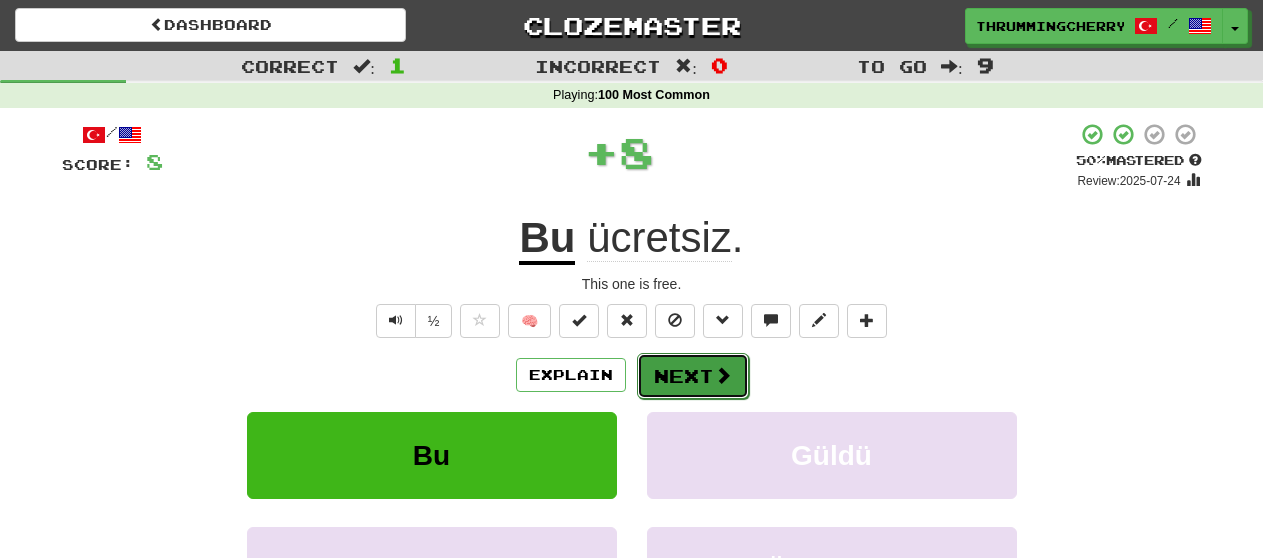 click on "Next" at bounding box center [693, 376] 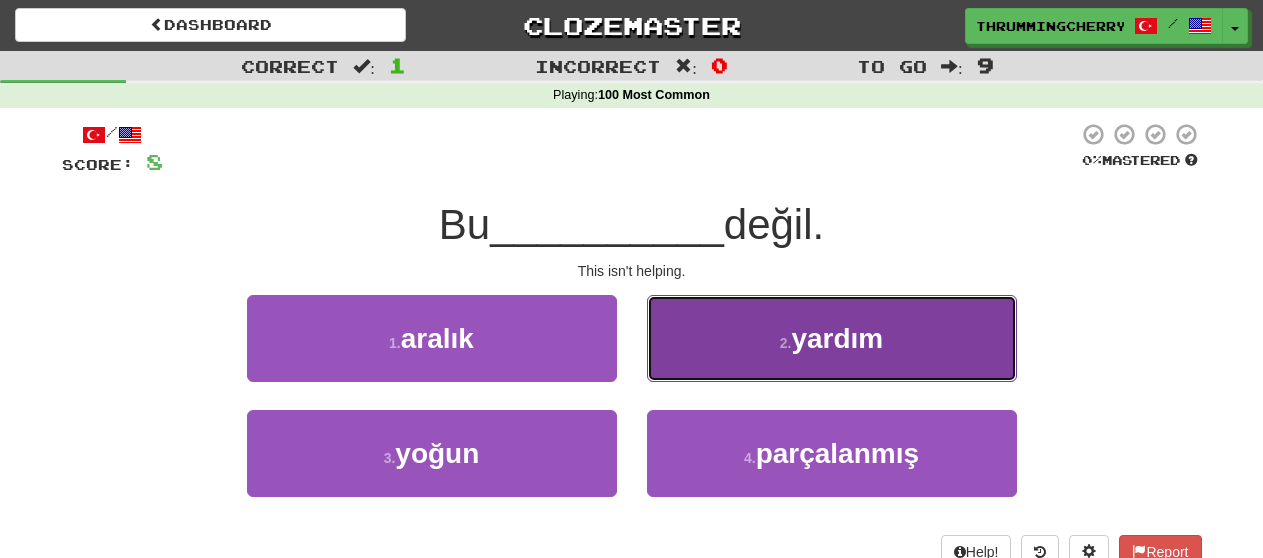 click on "2 .  yardım" at bounding box center (832, 338) 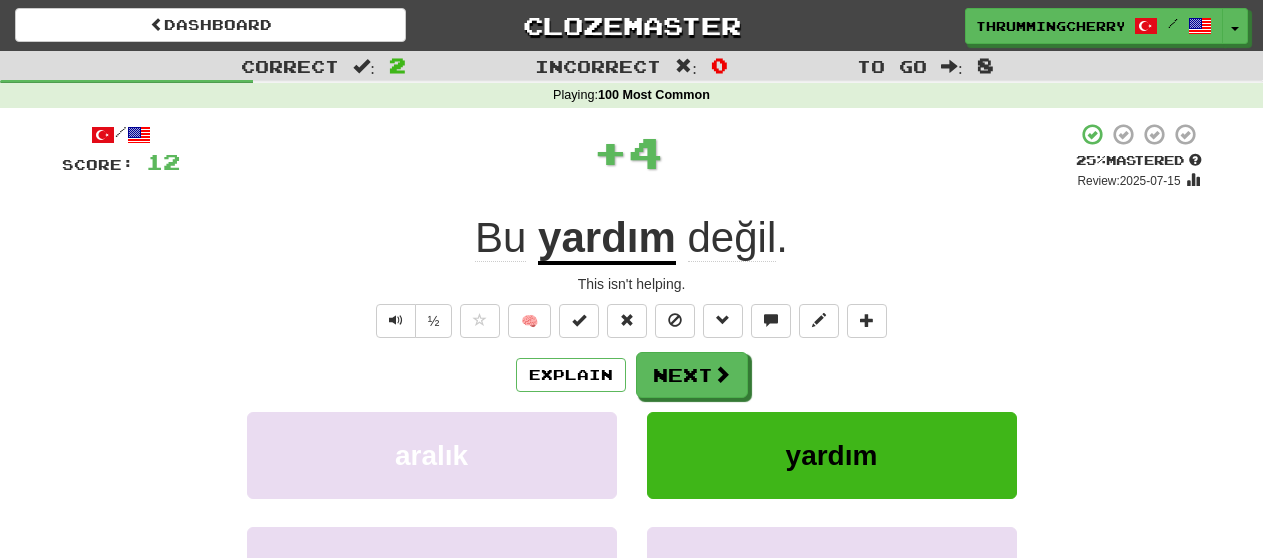 click on "yardım" at bounding box center (607, 239) 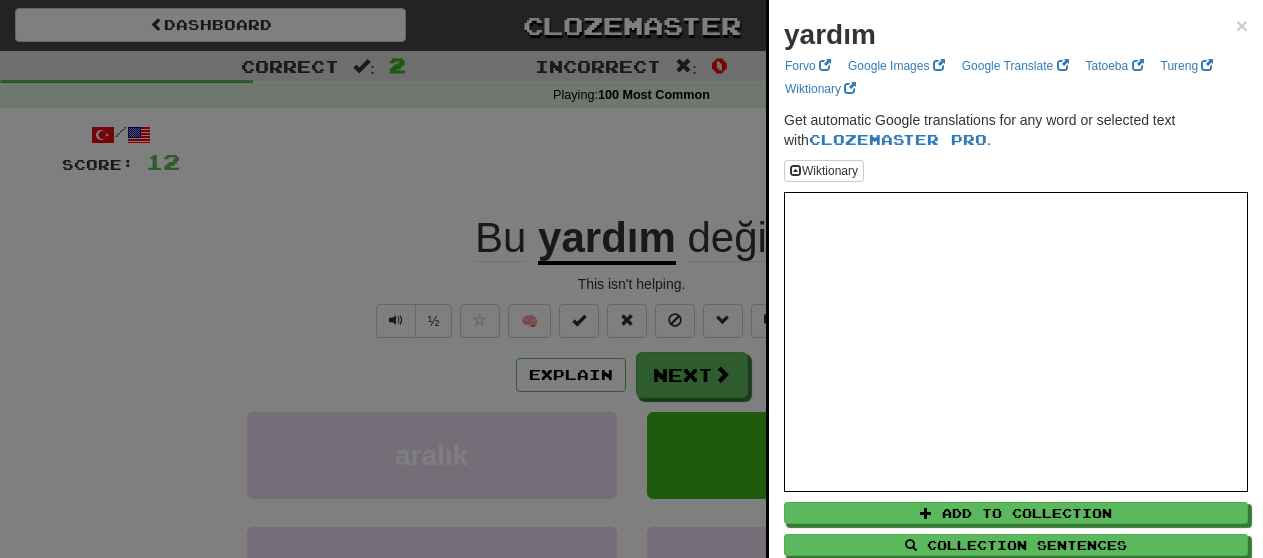 click at bounding box center [631, 279] 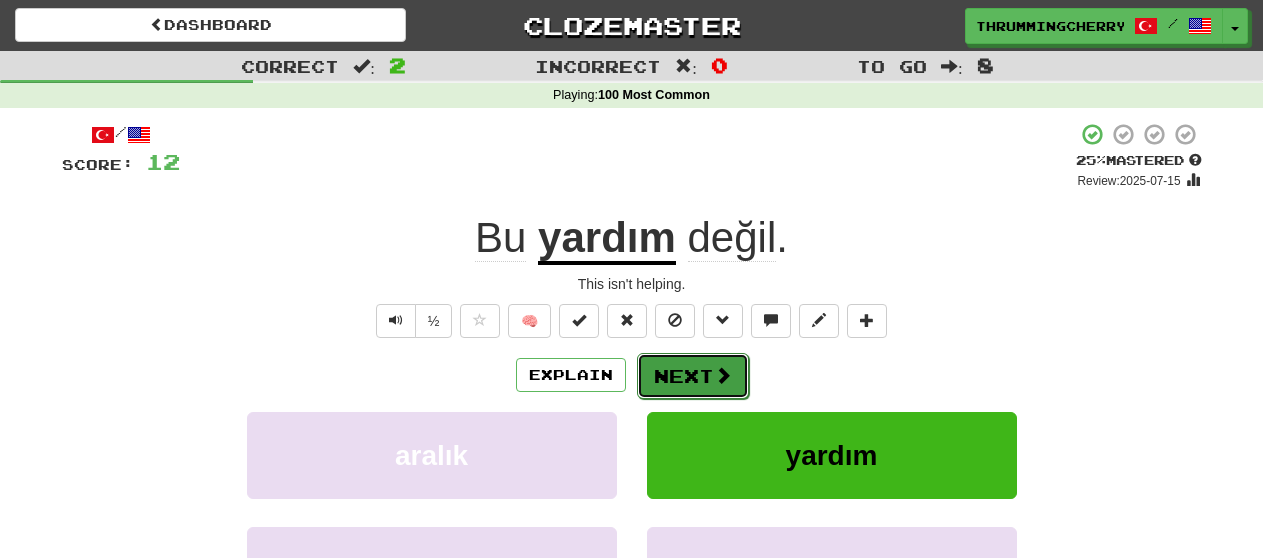 click at bounding box center [723, 375] 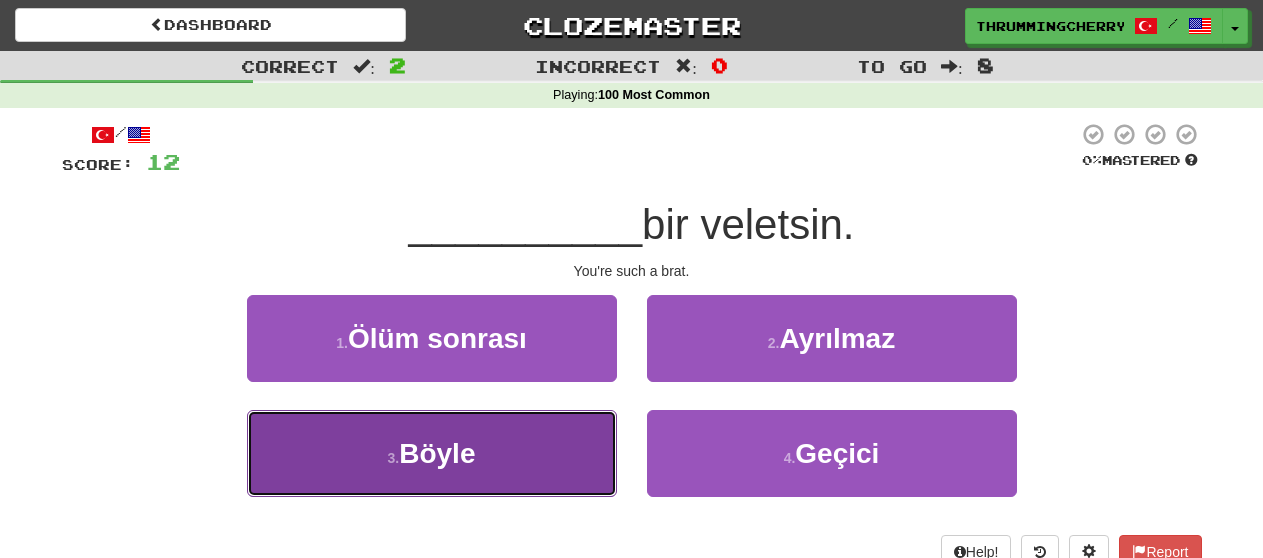 click on "3 .  Böyle" at bounding box center [432, 453] 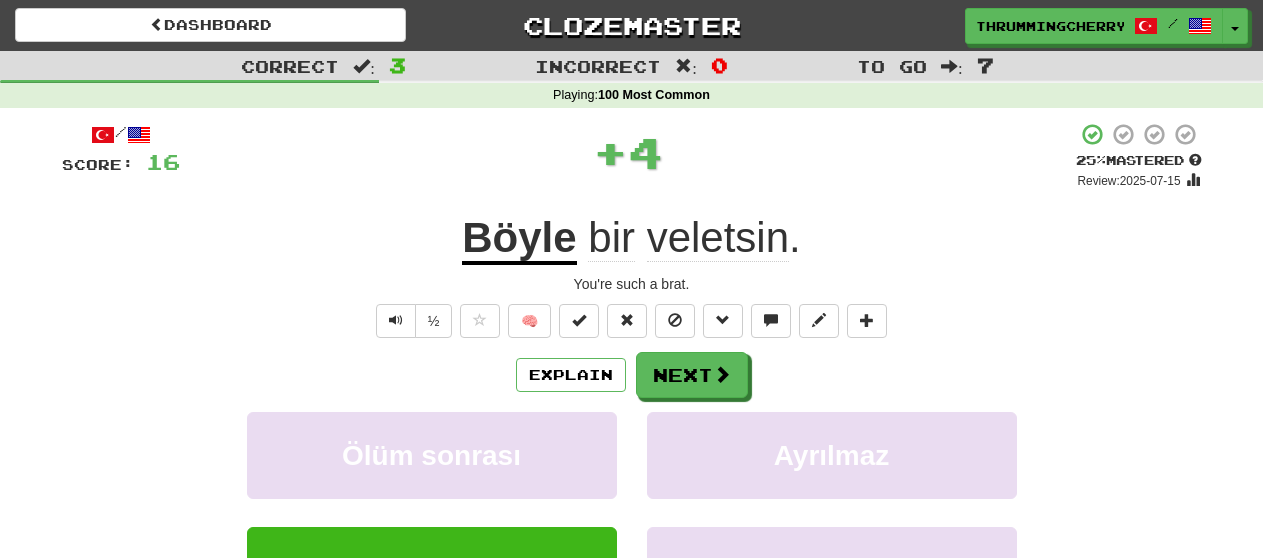 click on "Böyle" at bounding box center [519, 239] 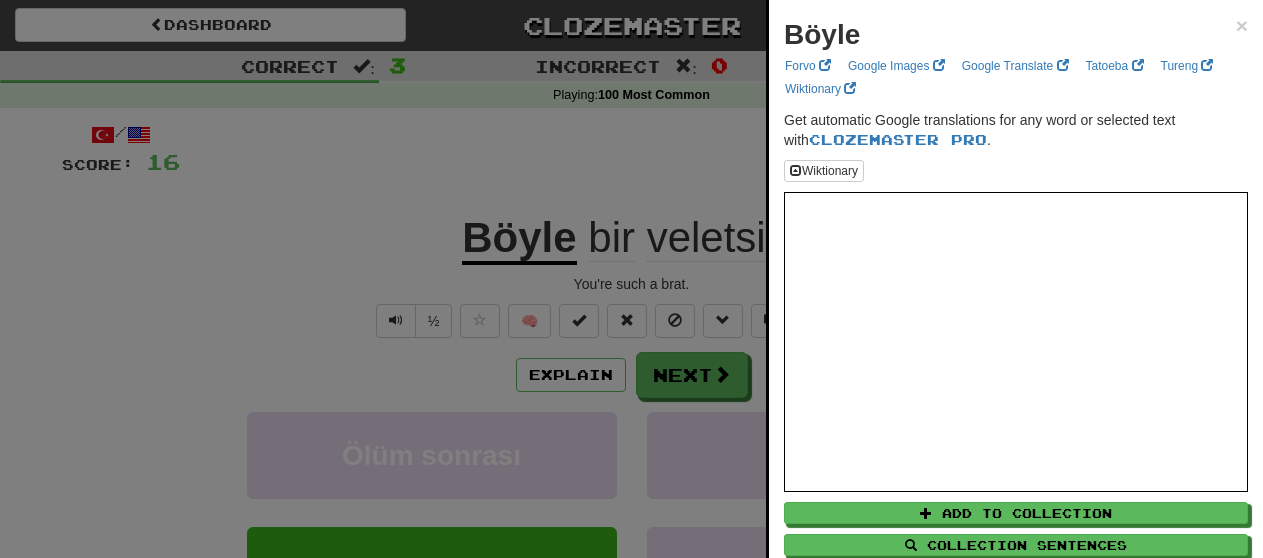 click at bounding box center (631, 279) 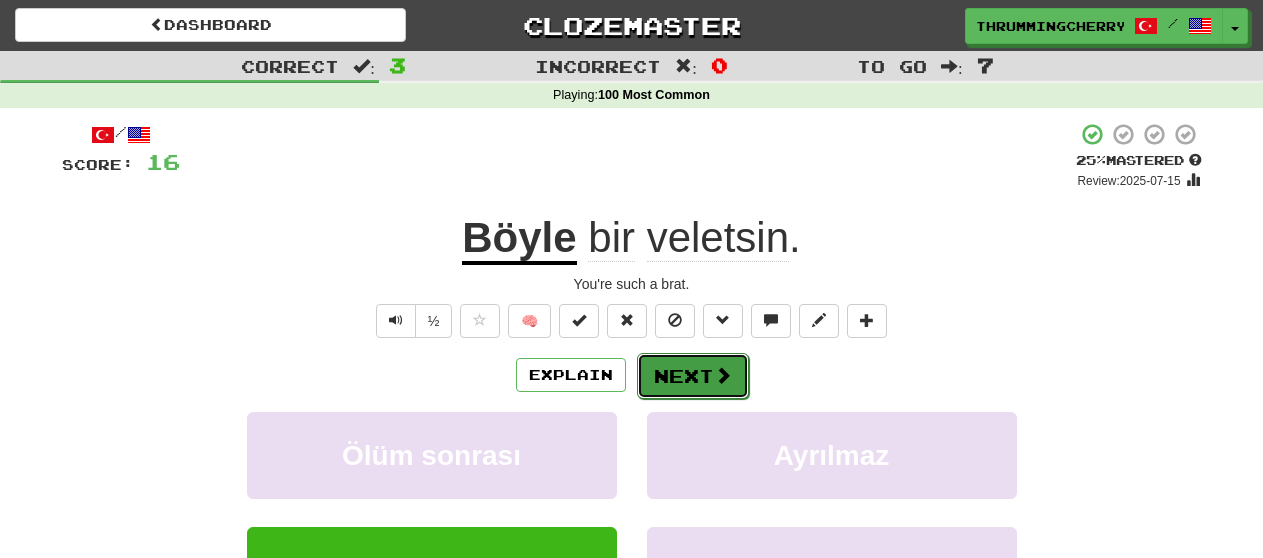 click at bounding box center (723, 375) 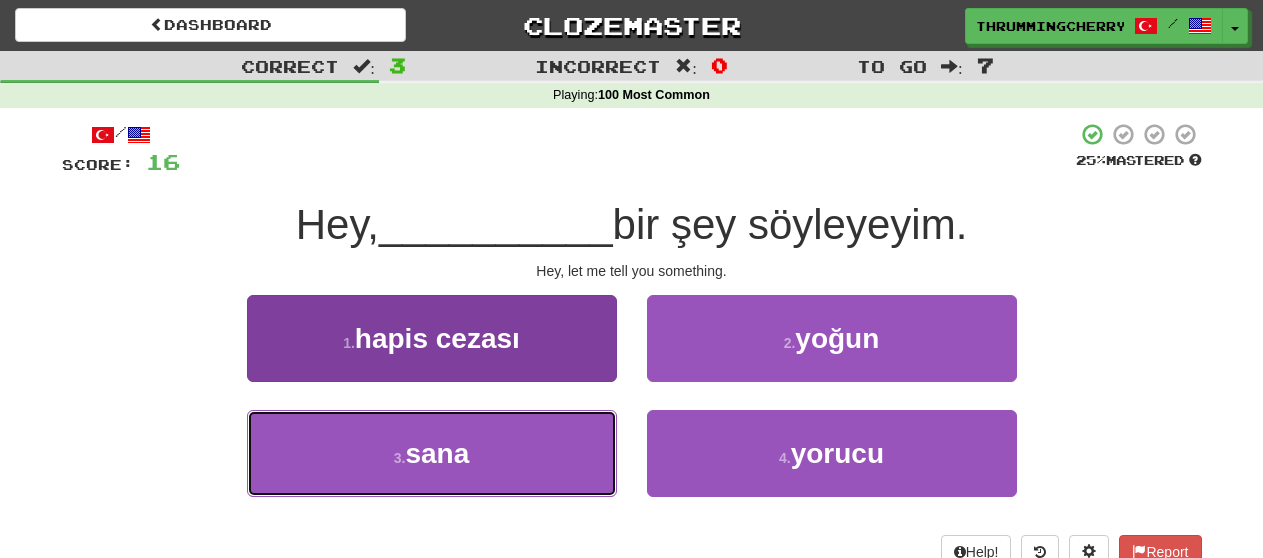 click on "3 .  sana" at bounding box center (432, 453) 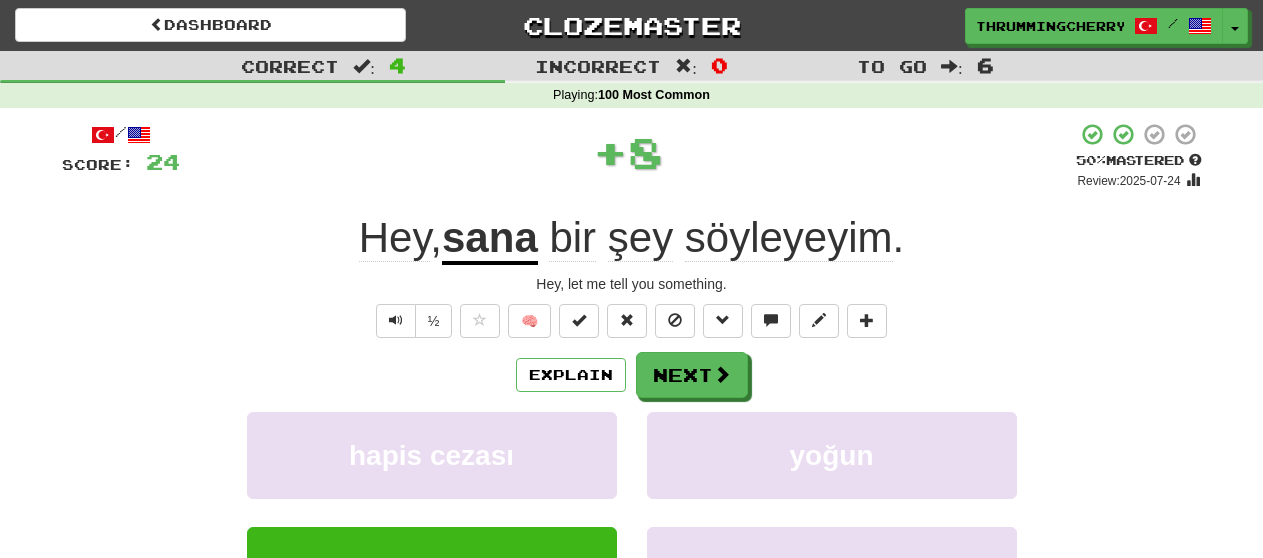 click on "sana" at bounding box center [490, 239] 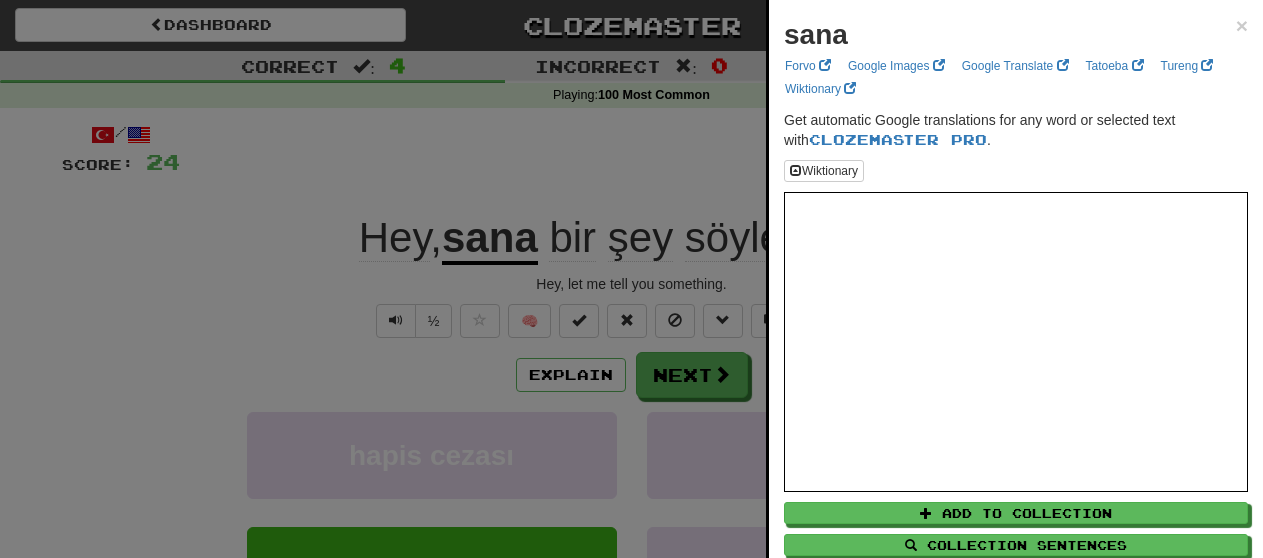 click at bounding box center (631, 279) 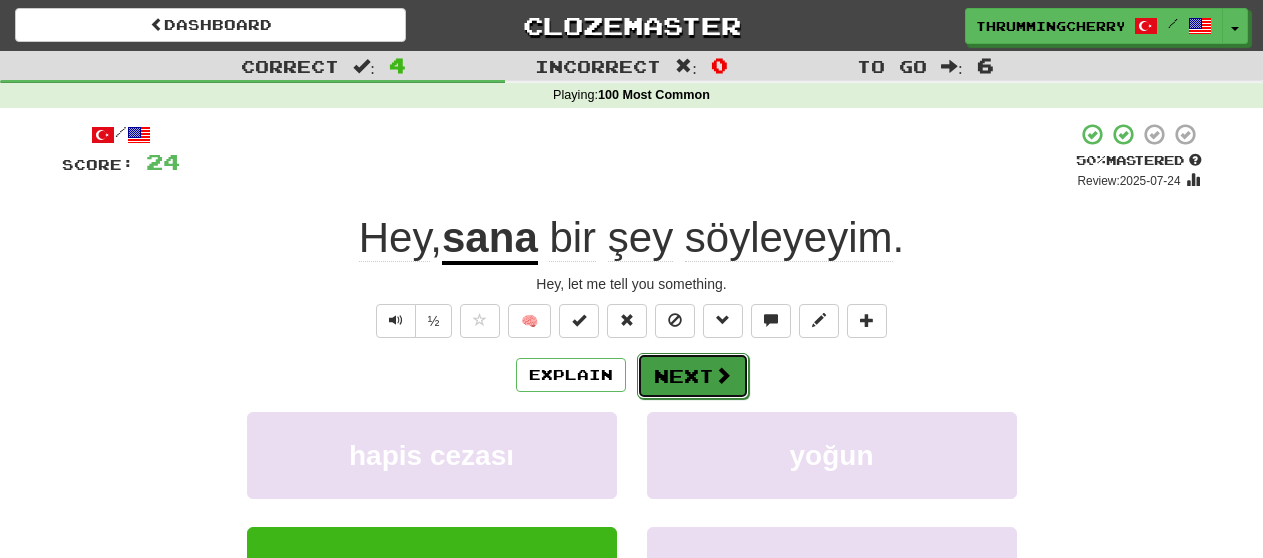 click on "Next" at bounding box center (693, 376) 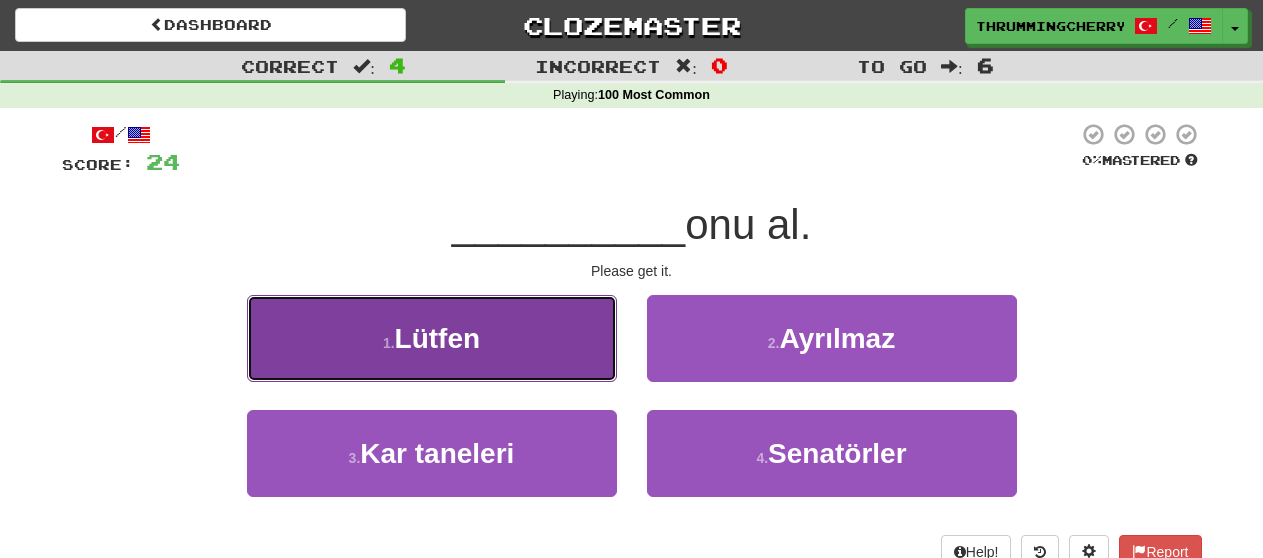 click on "1 .  Lütfen" at bounding box center (432, 338) 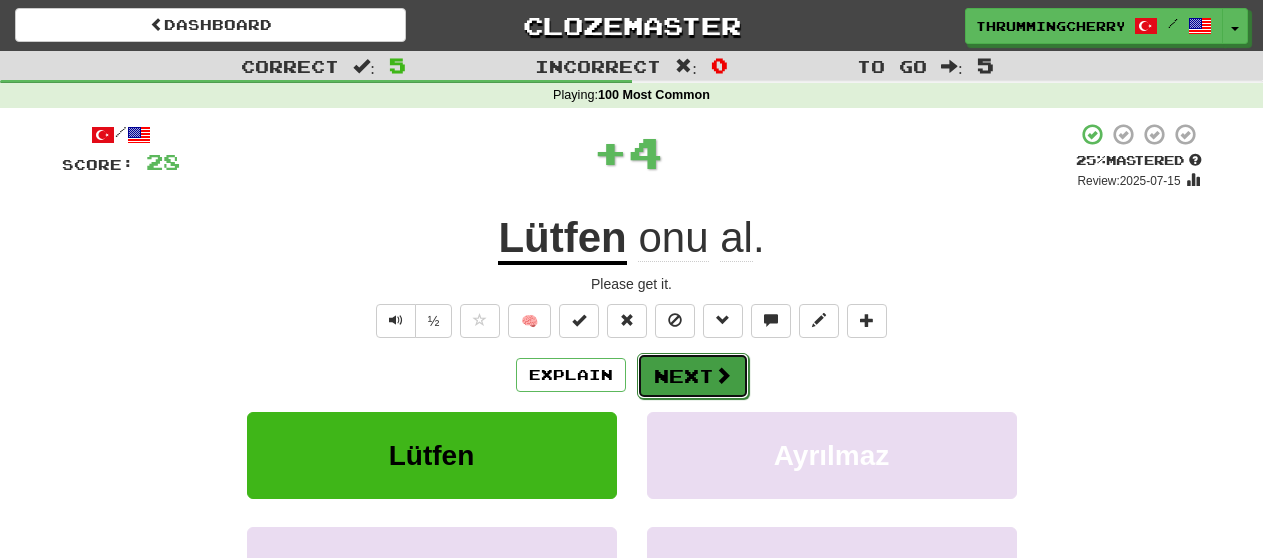 click at bounding box center (723, 375) 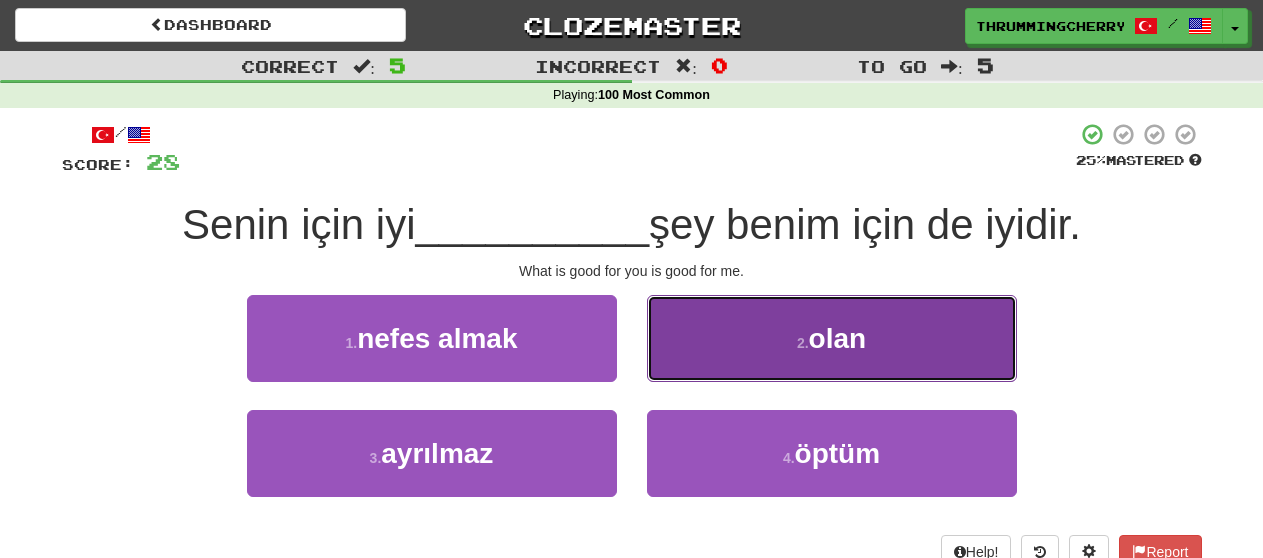click on "olan" at bounding box center [838, 338] 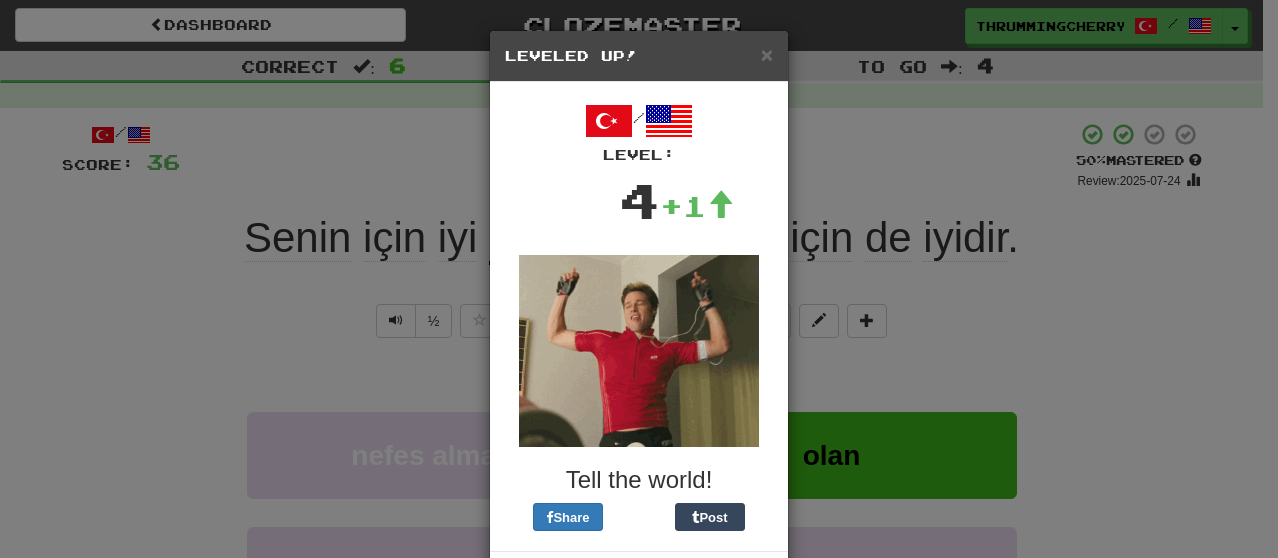click on "Leveled Up!" at bounding box center [639, 56] 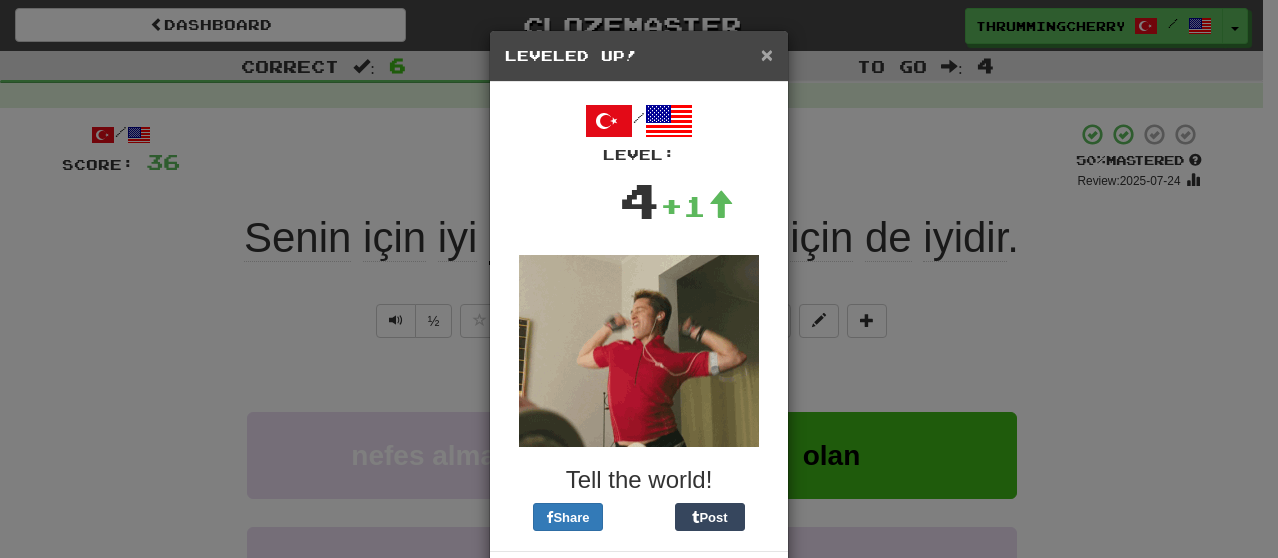 click on "×" at bounding box center [767, 54] 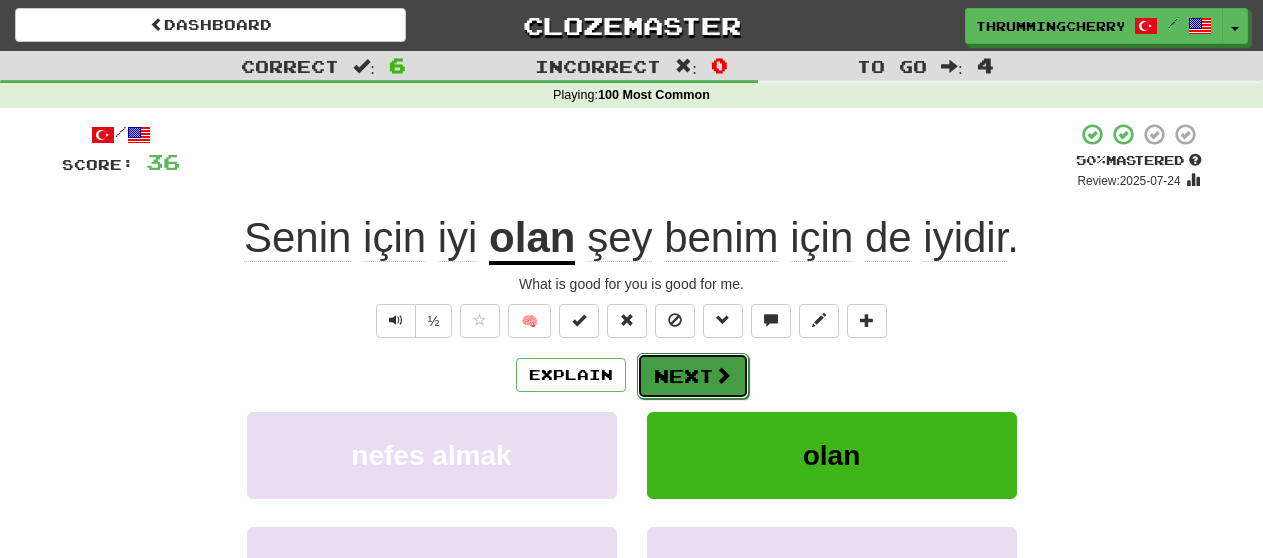 click on "Next" at bounding box center [693, 376] 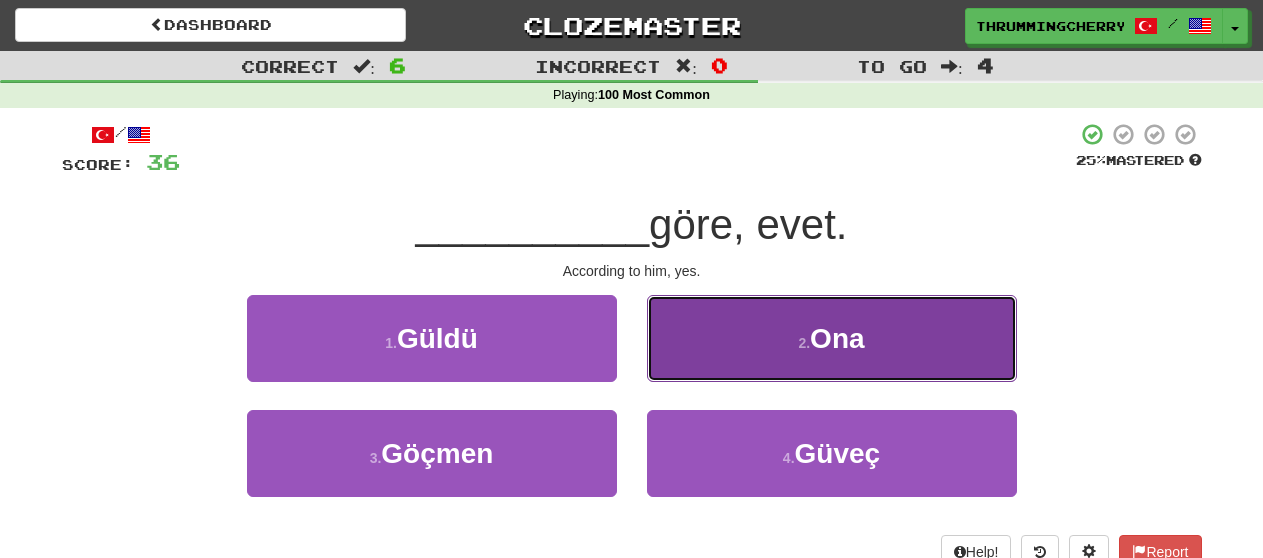 click on "Ona" at bounding box center [837, 338] 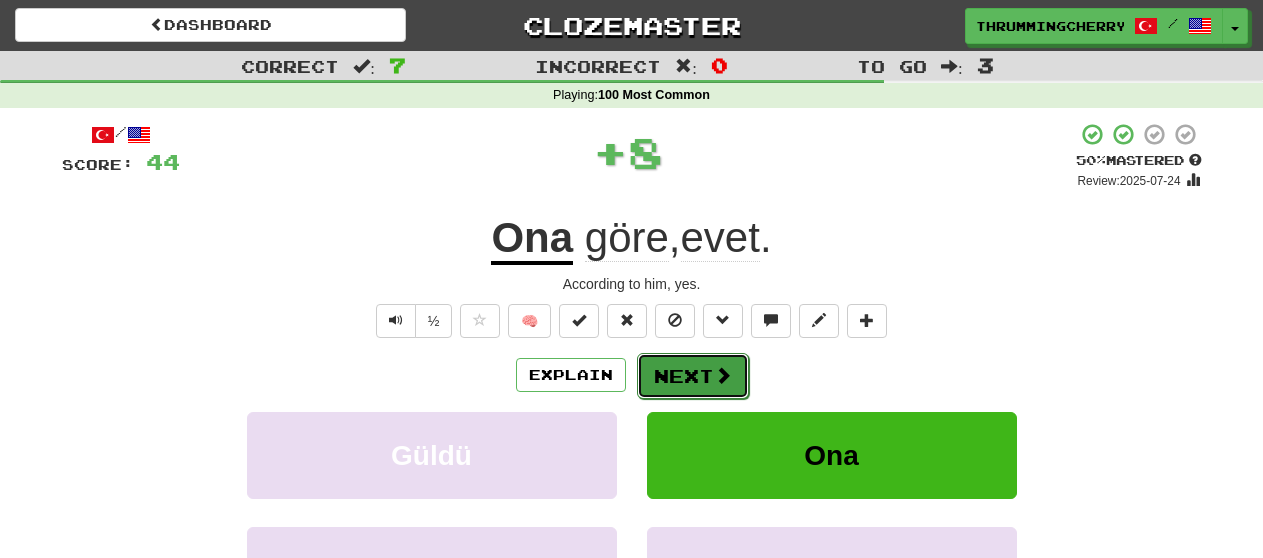 click on "Next" at bounding box center (693, 376) 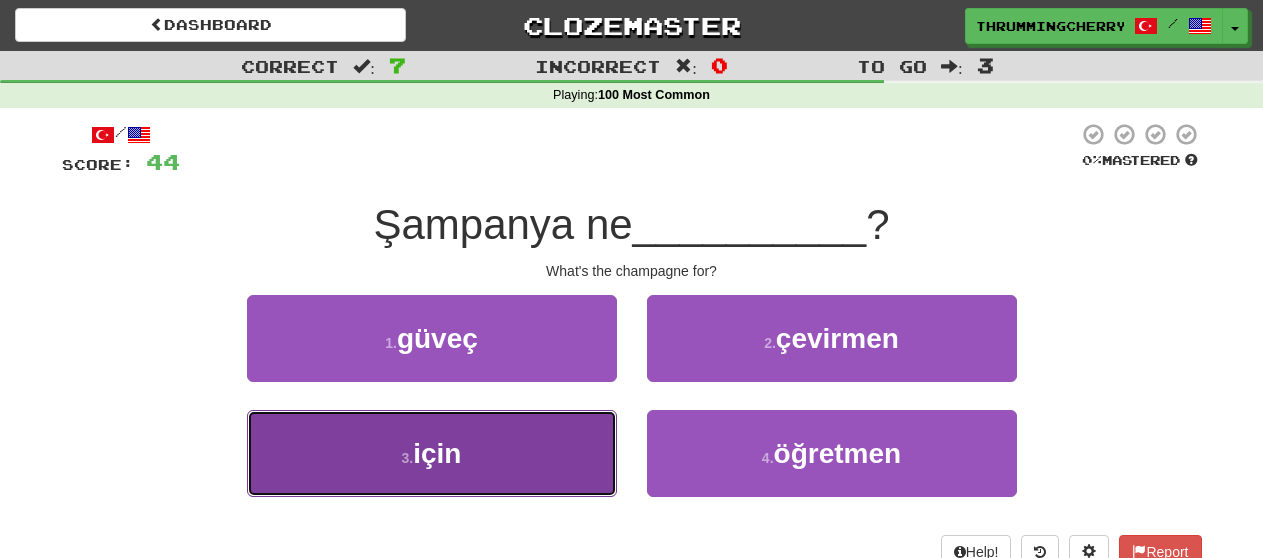 click on "3 .  için" at bounding box center [432, 453] 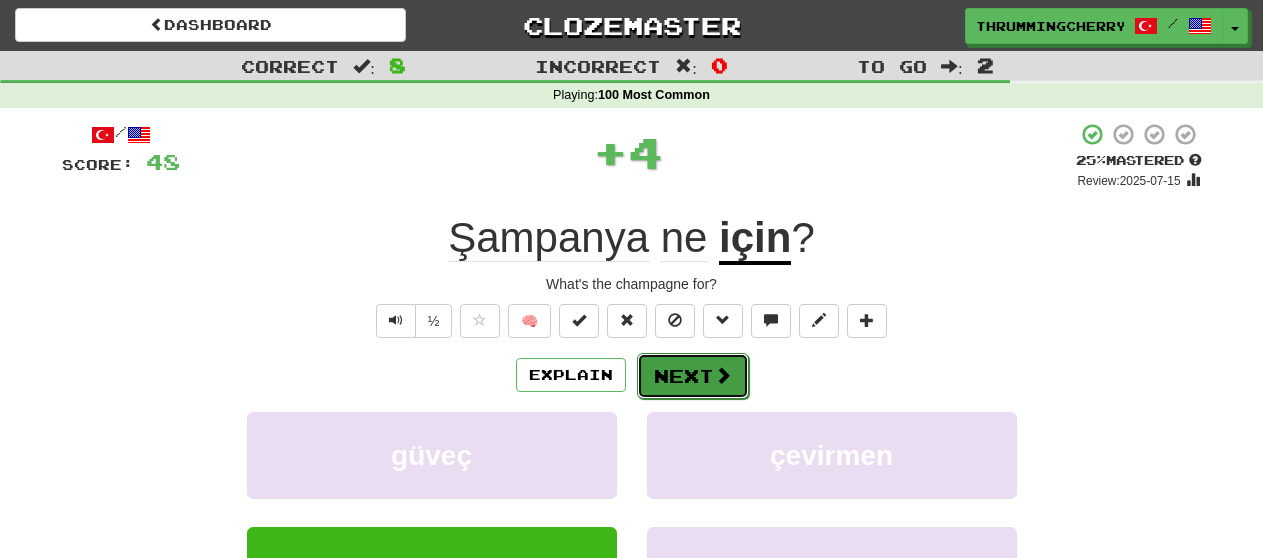 click on "Next" at bounding box center [693, 376] 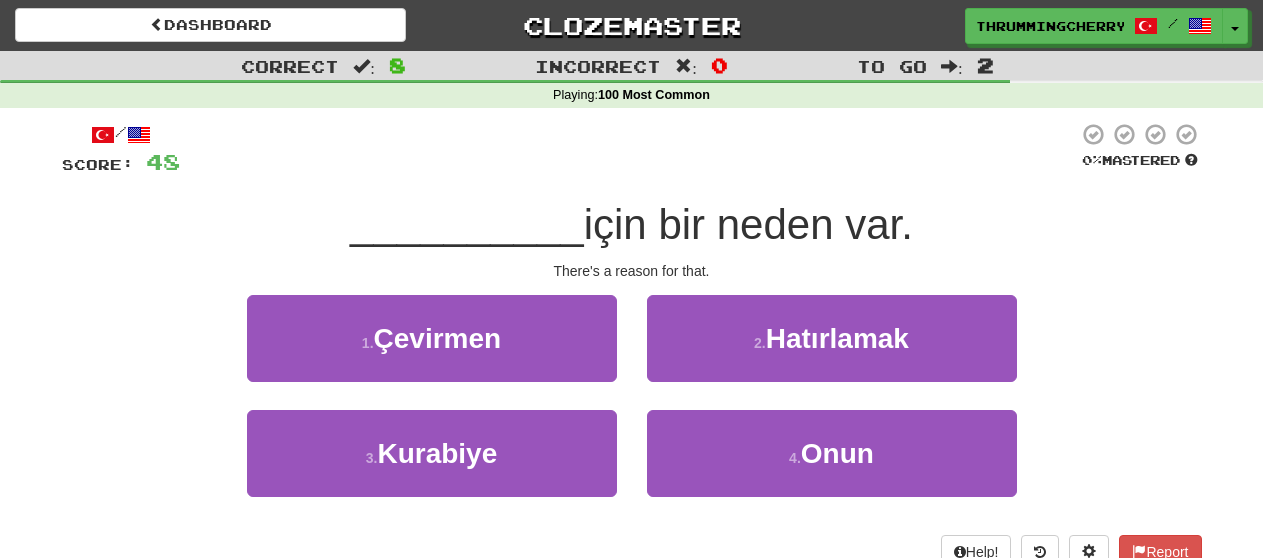 click on "için bir neden var." at bounding box center (748, 224) 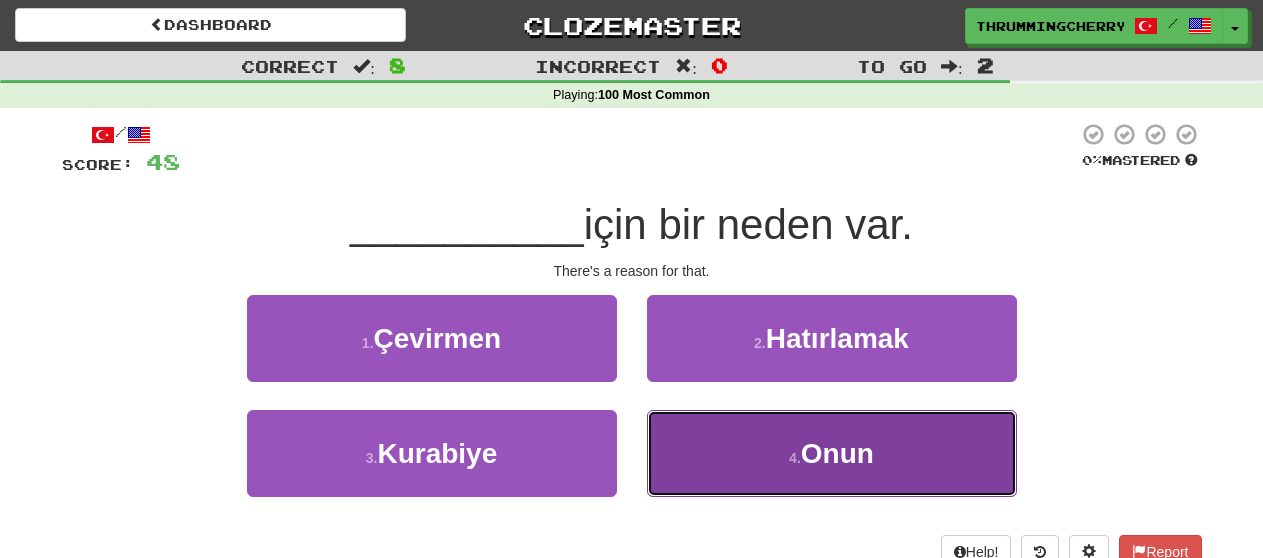 click on "4 .  Onun" at bounding box center [832, 453] 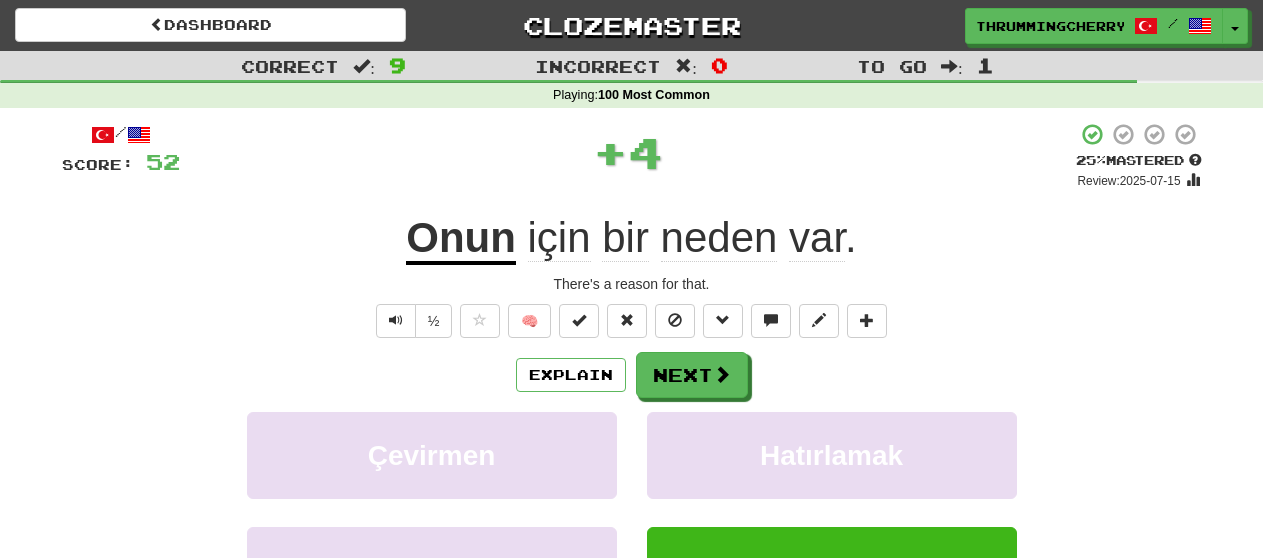 click on "için" at bounding box center (559, 238) 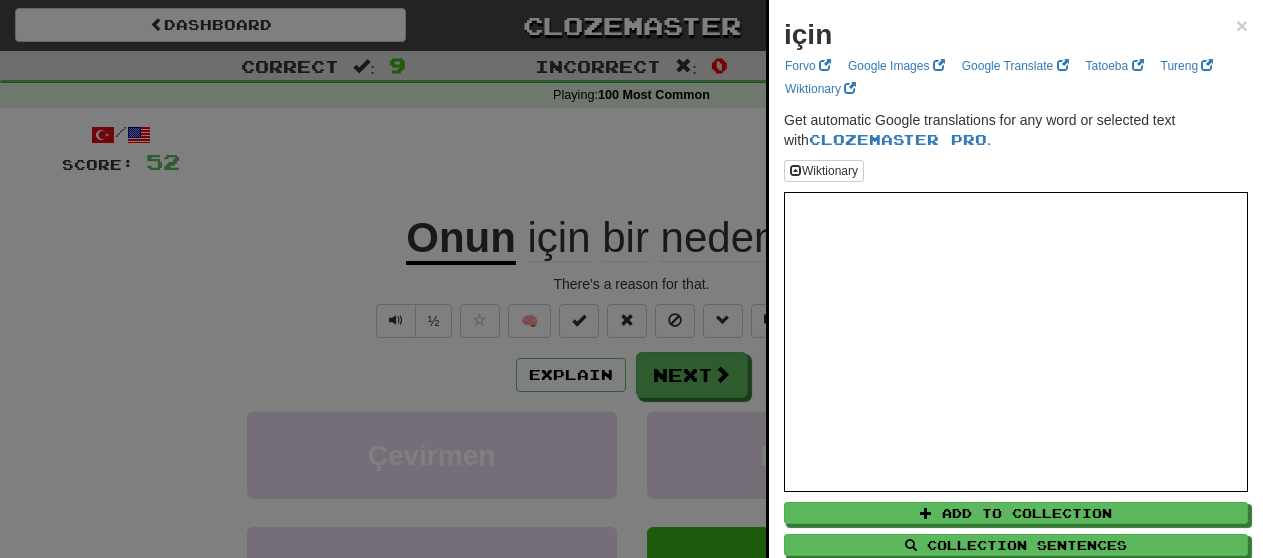 drag, startPoint x: 347, startPoint y: 360, endPoint x: 363, endPoint y: 354, distance: 17.088007 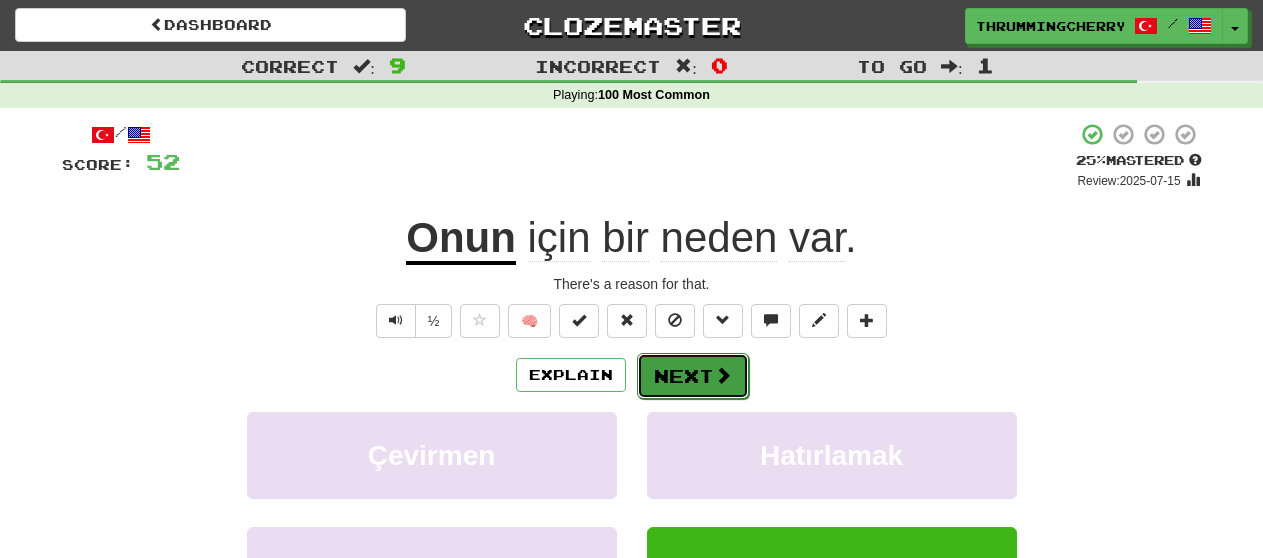 click on "Next" at bounding box center [693, 376] 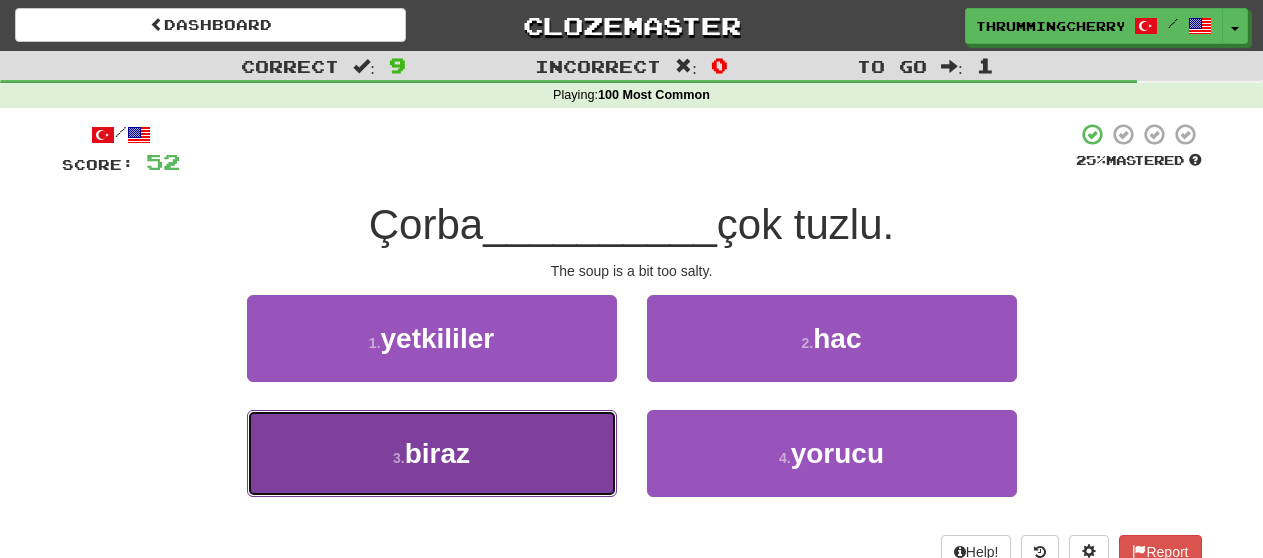 click on "3 .  biraz" at bounding box center [432, 453] 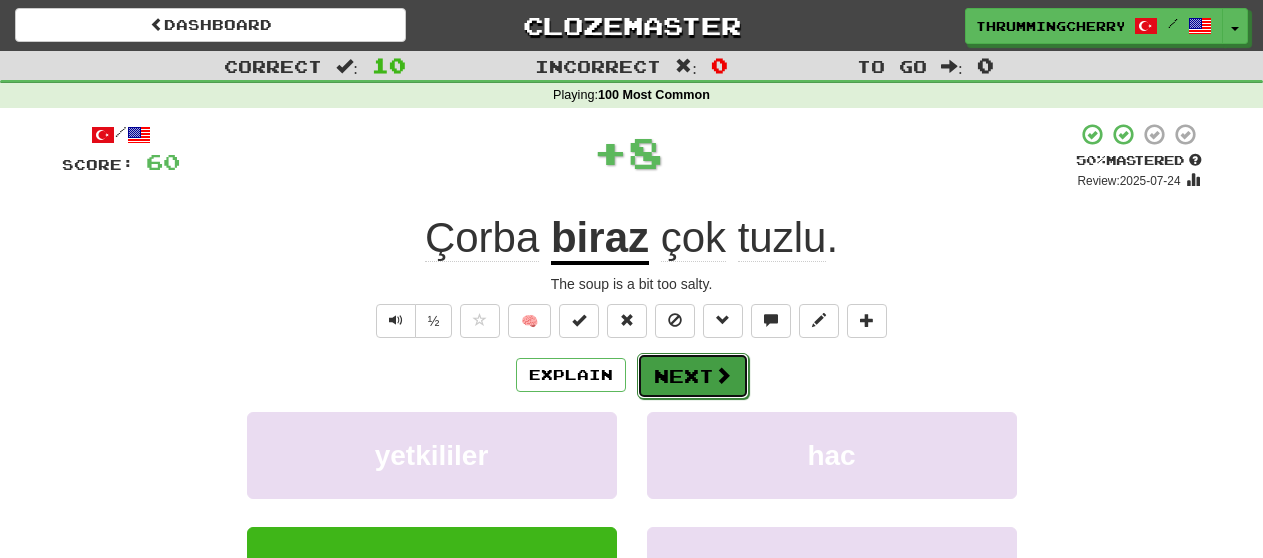 click on "Next" at bounding box center [693, 376] 